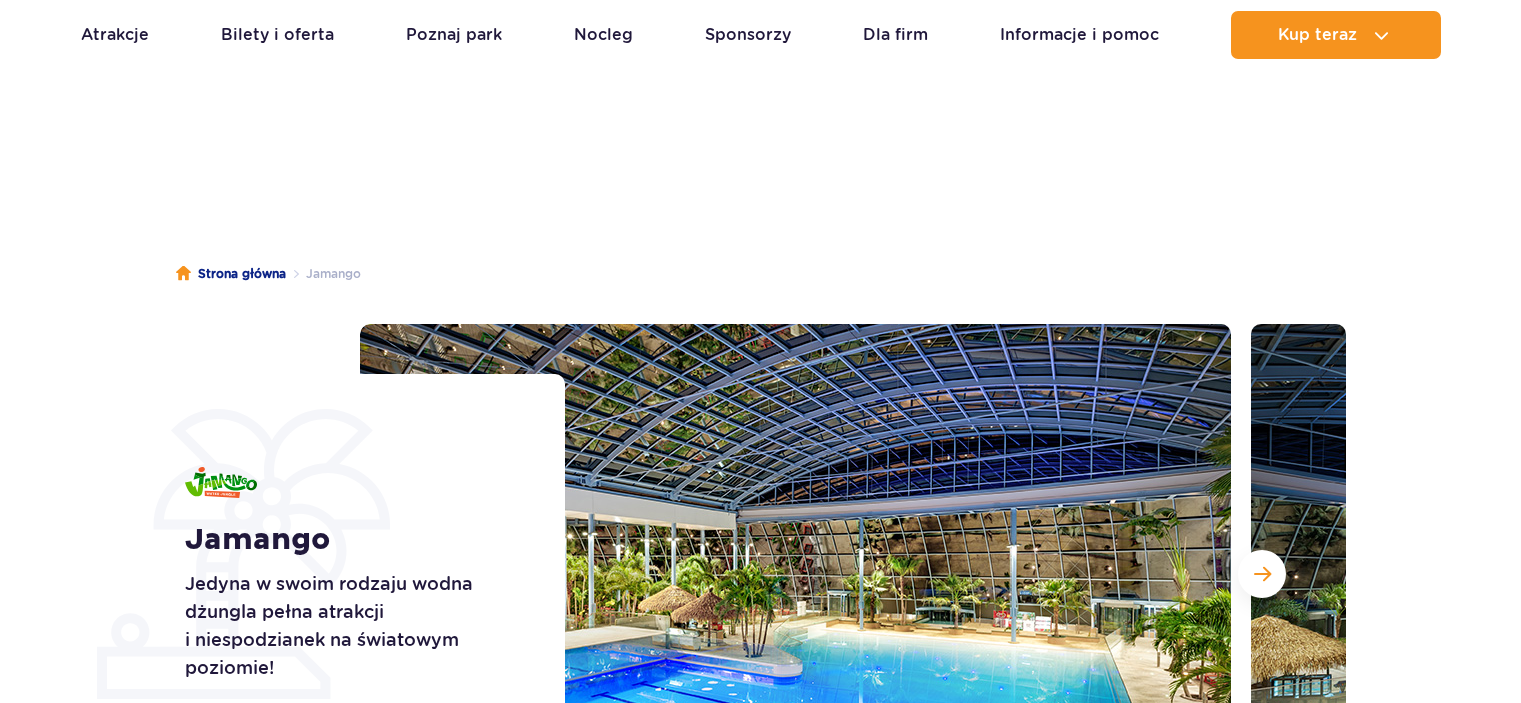 scroll, scrollTop: 400, scrollLeft: 0, axis: vertical 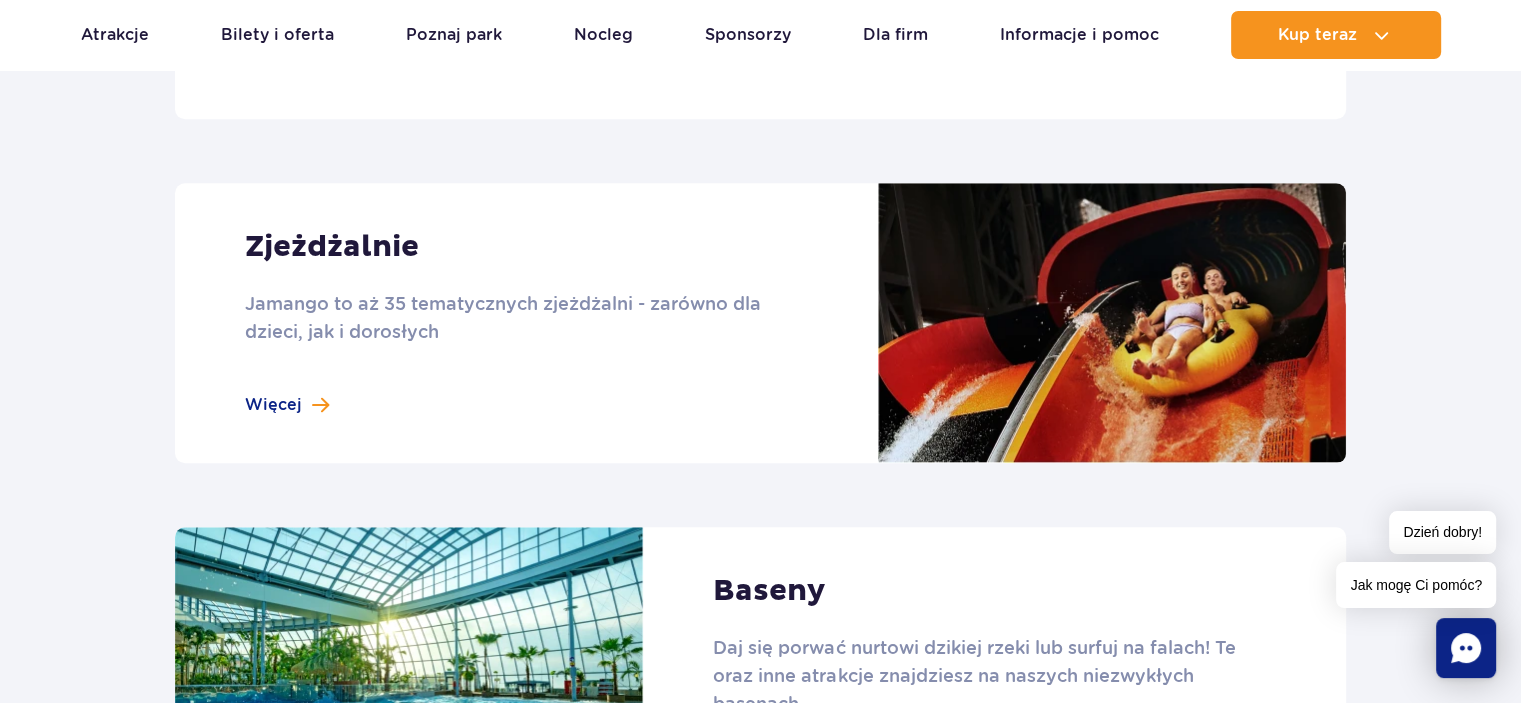 click at bounding box center (760, 323) 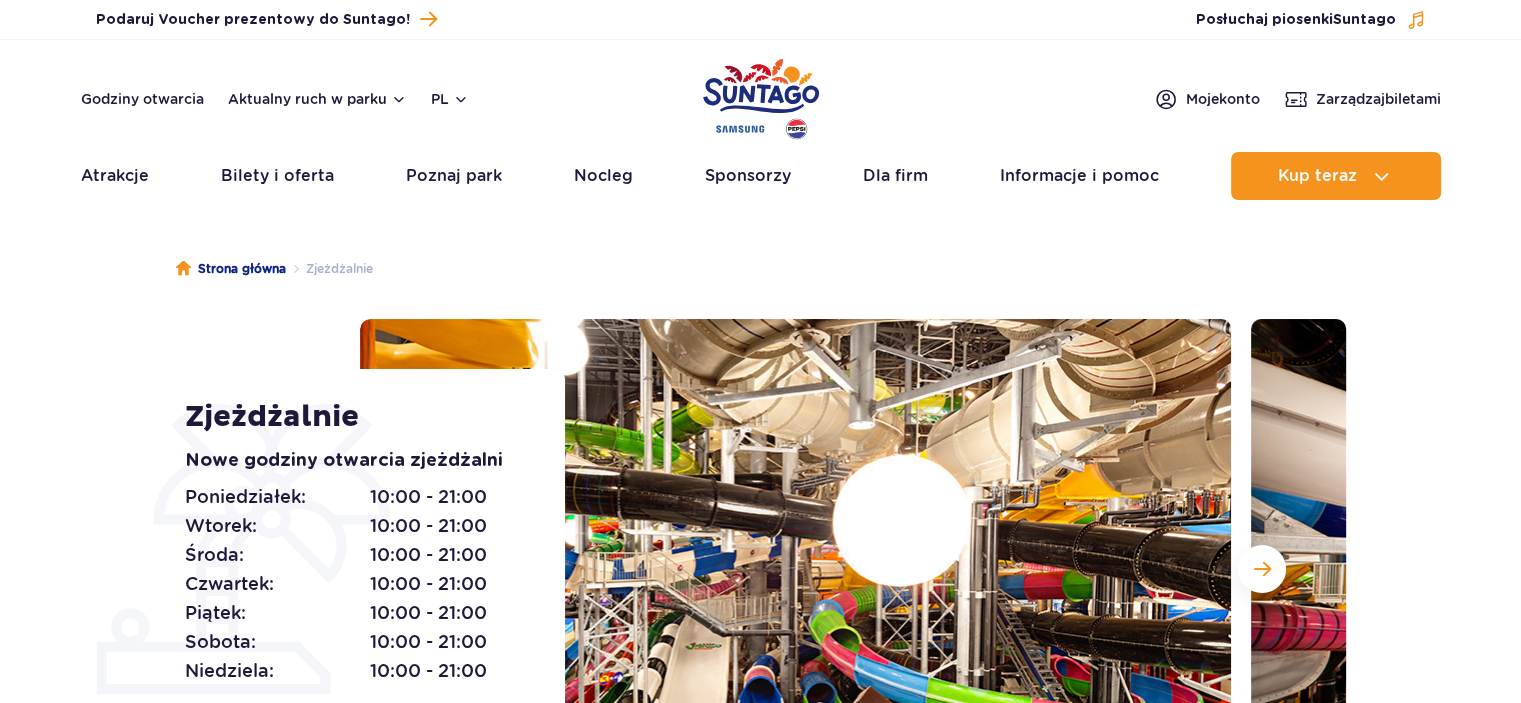 scroll, scrollTop: 0, scrollLeft: 0, axis: both 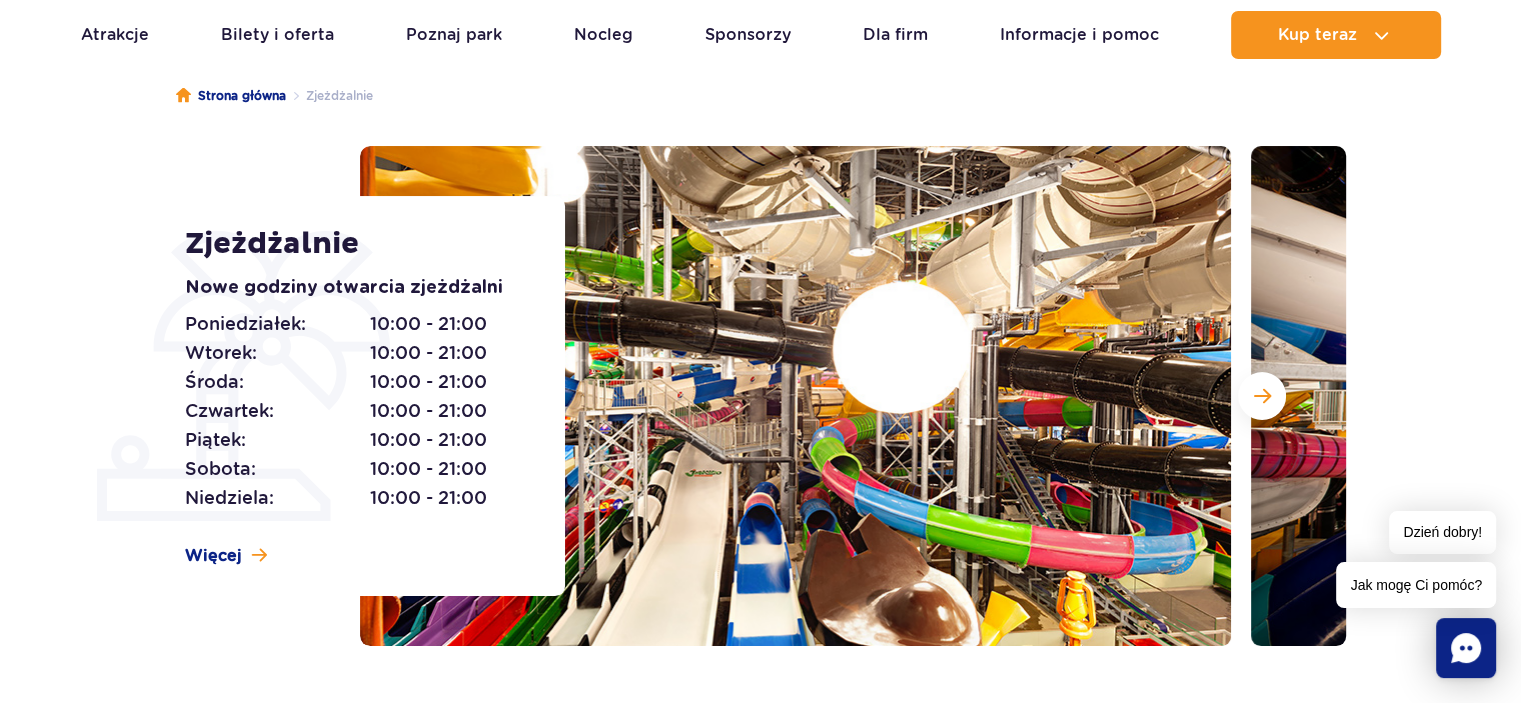 click at bounding box center [795, 396] 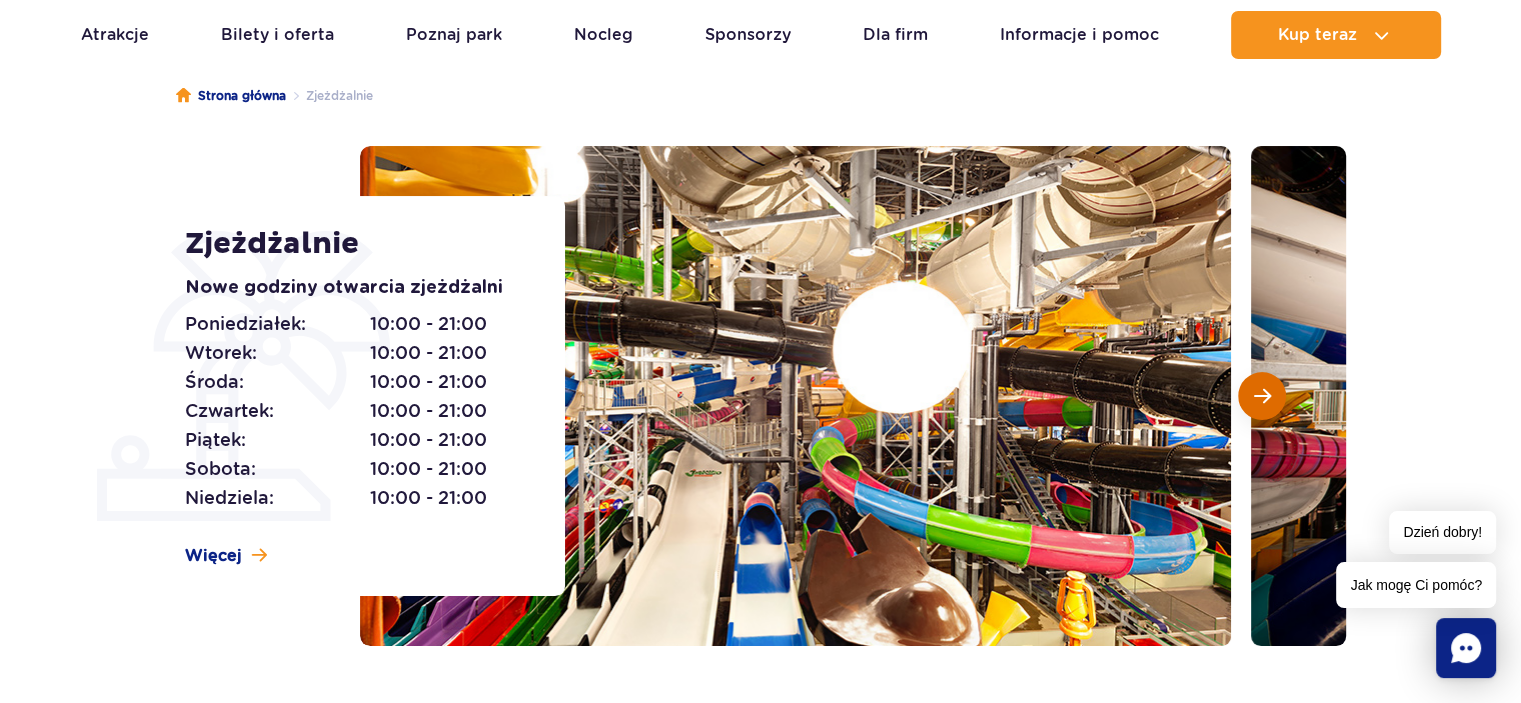 click at bounding box center (1262, 396) 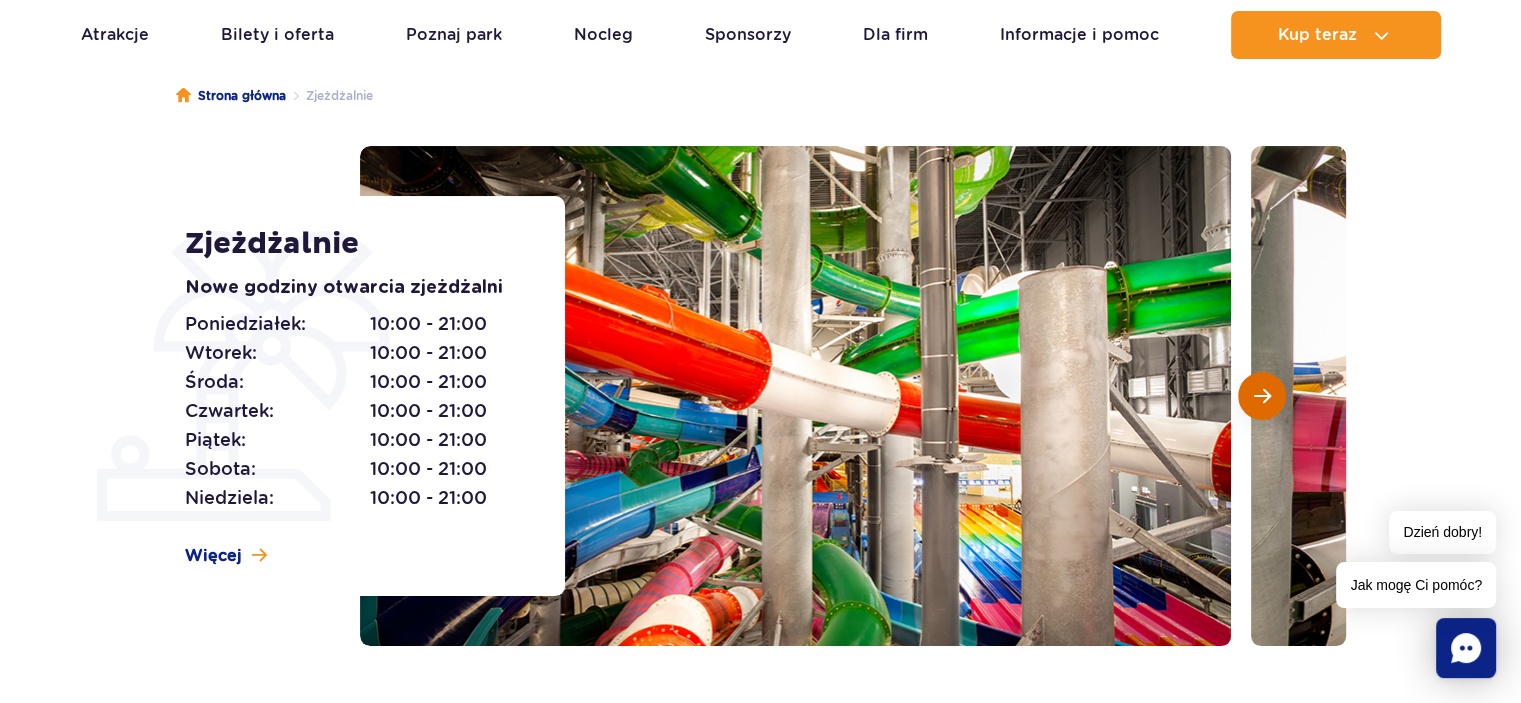 click at bounding box center [1262, 396] 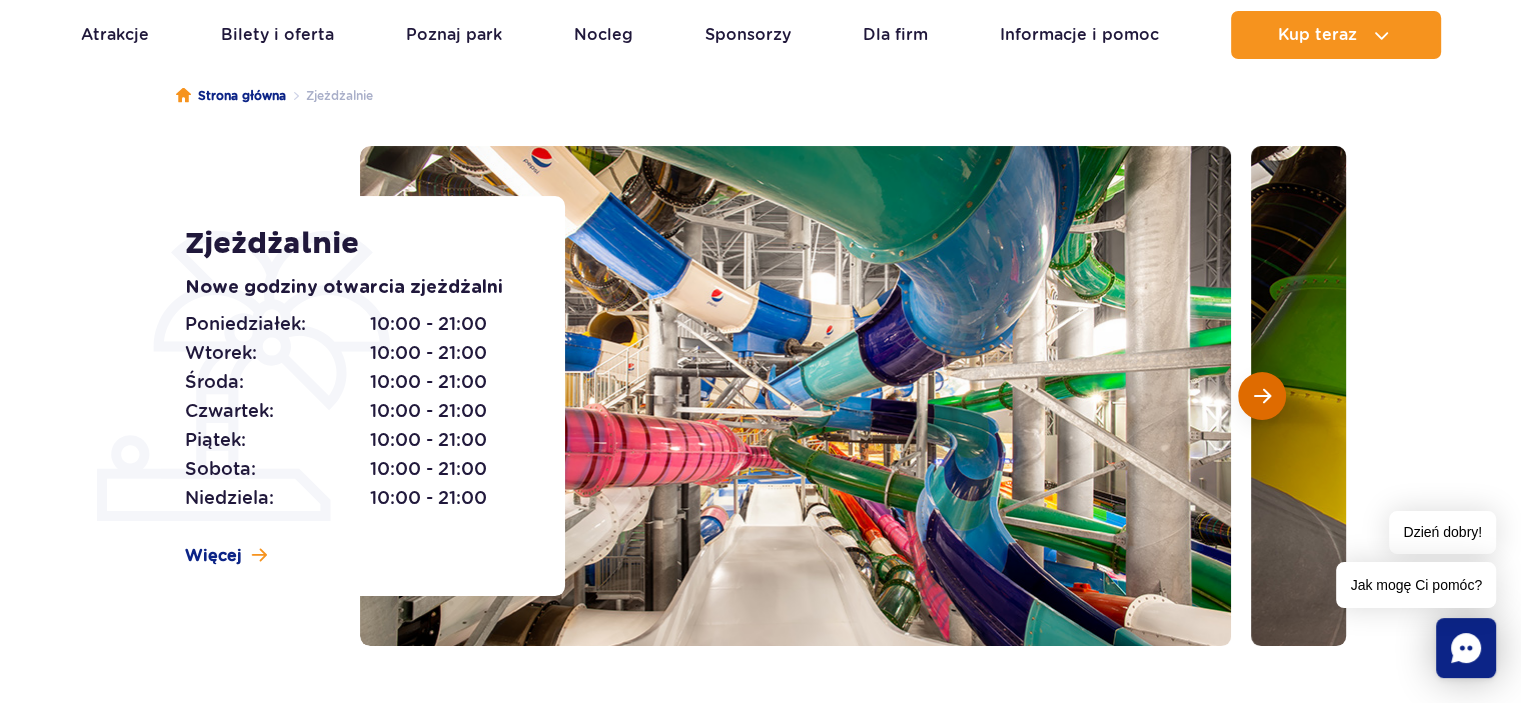 click at bounding box center (1262, 396) 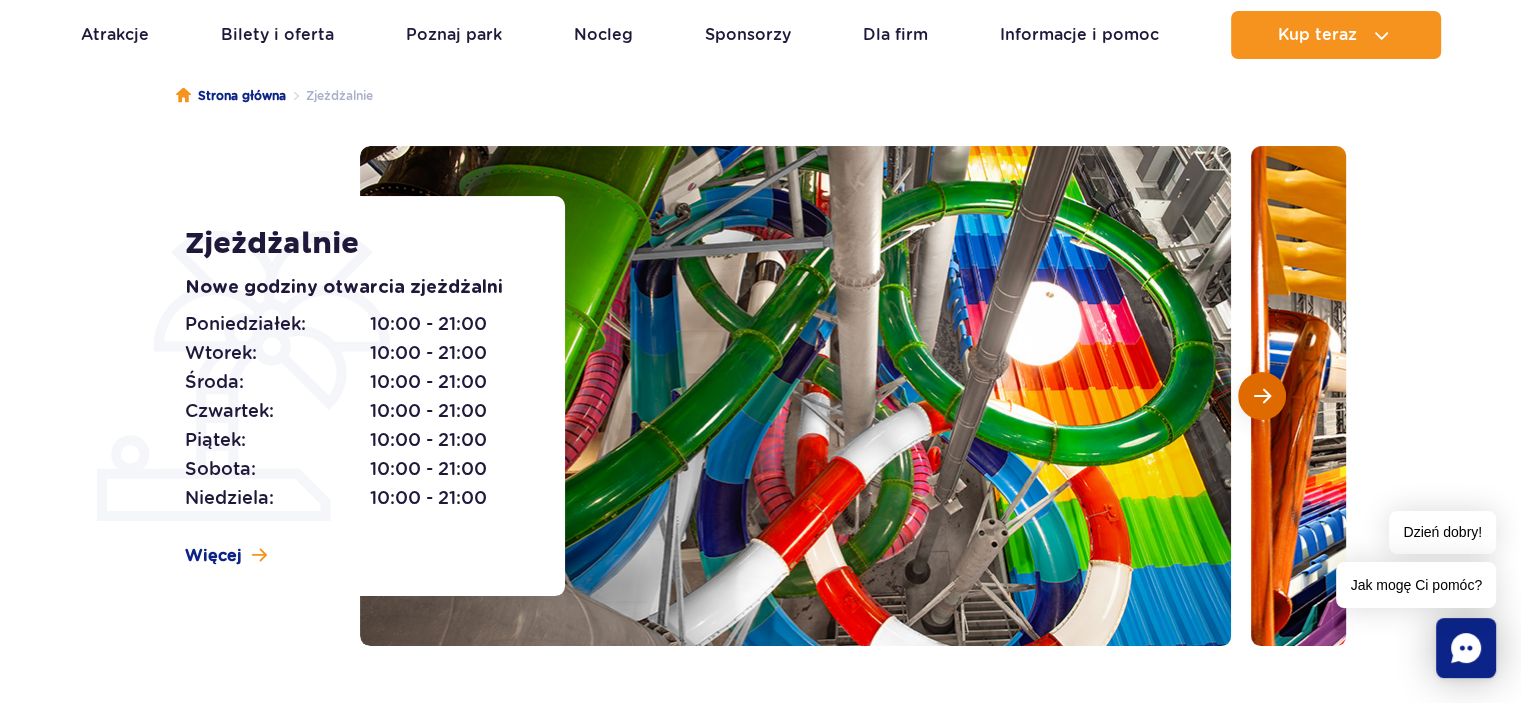click at bounding box center [1262, 396] 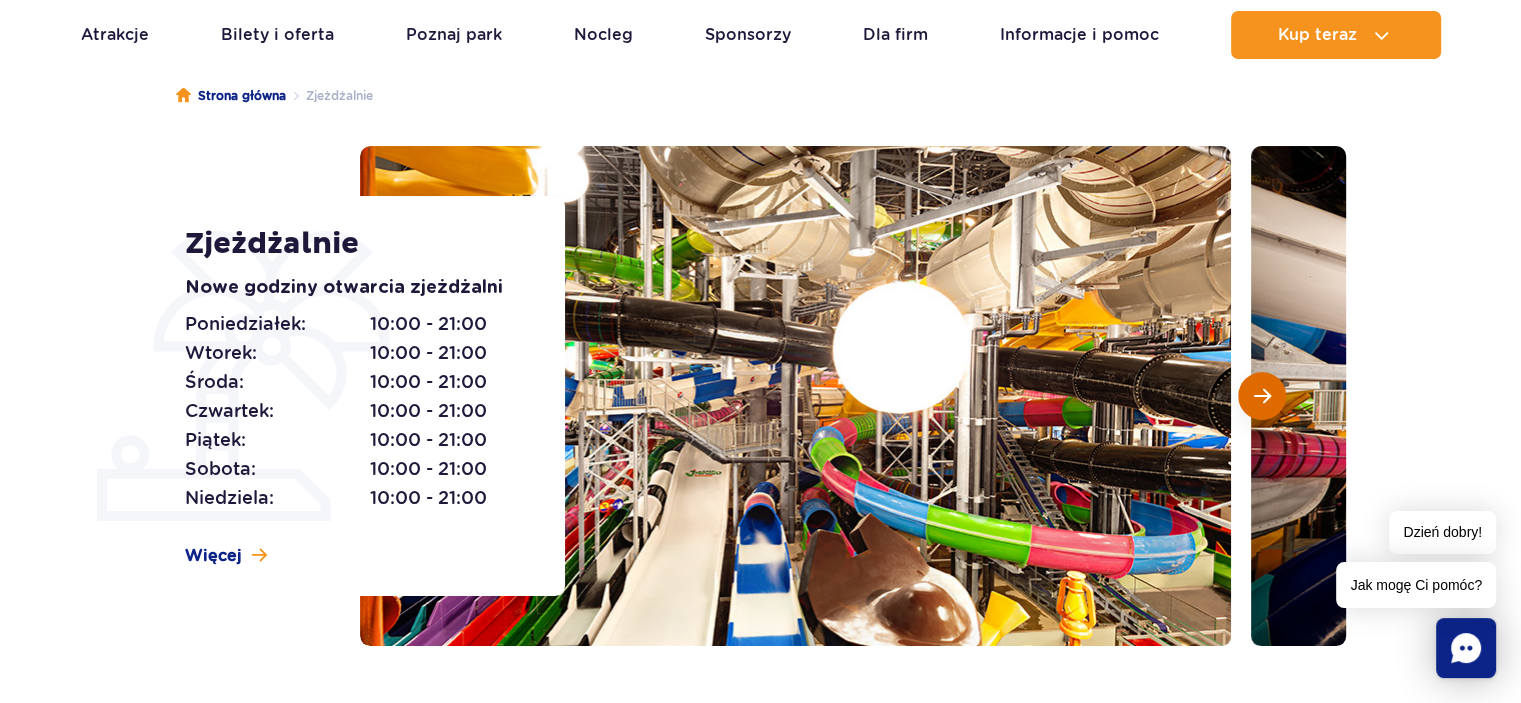 click at bounding box center (1262, 396) 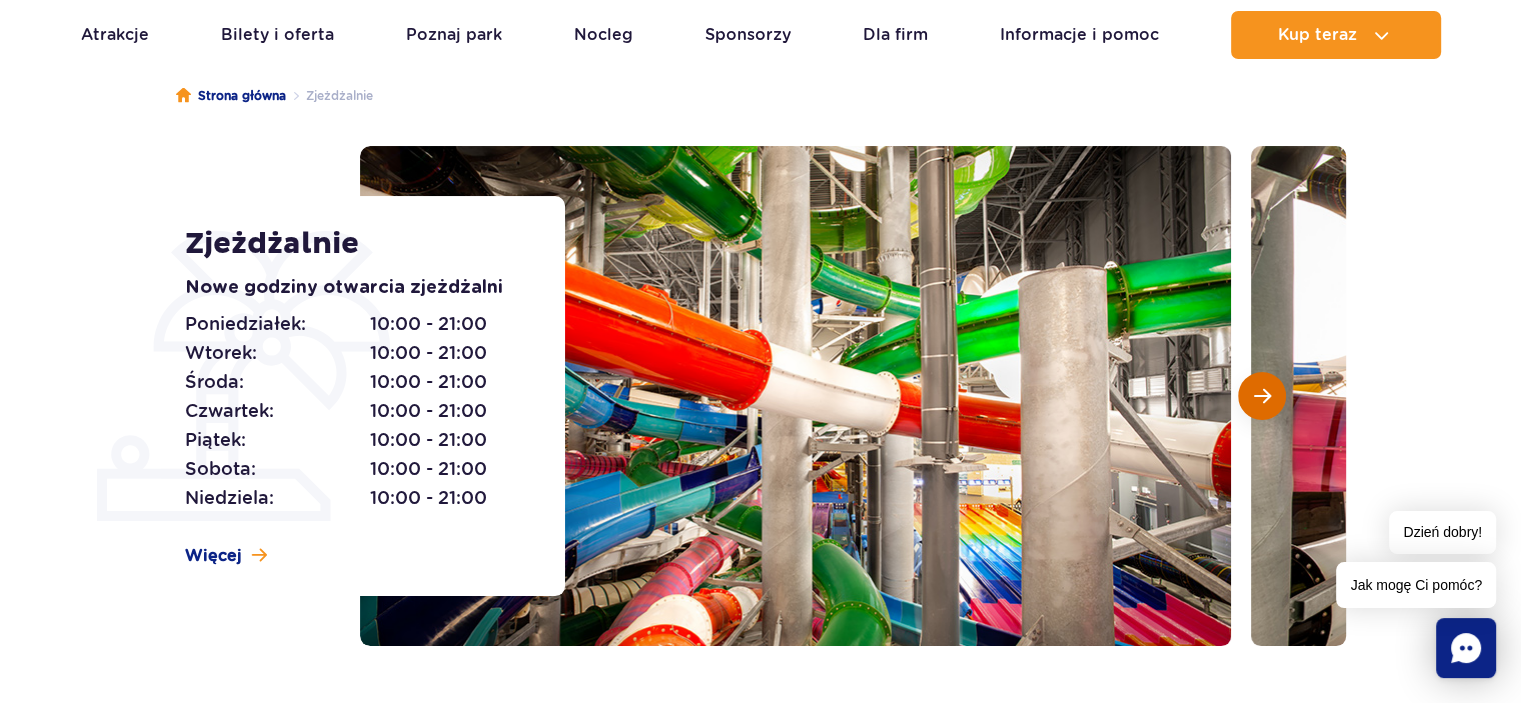 click at bounding box center [1262, 396] 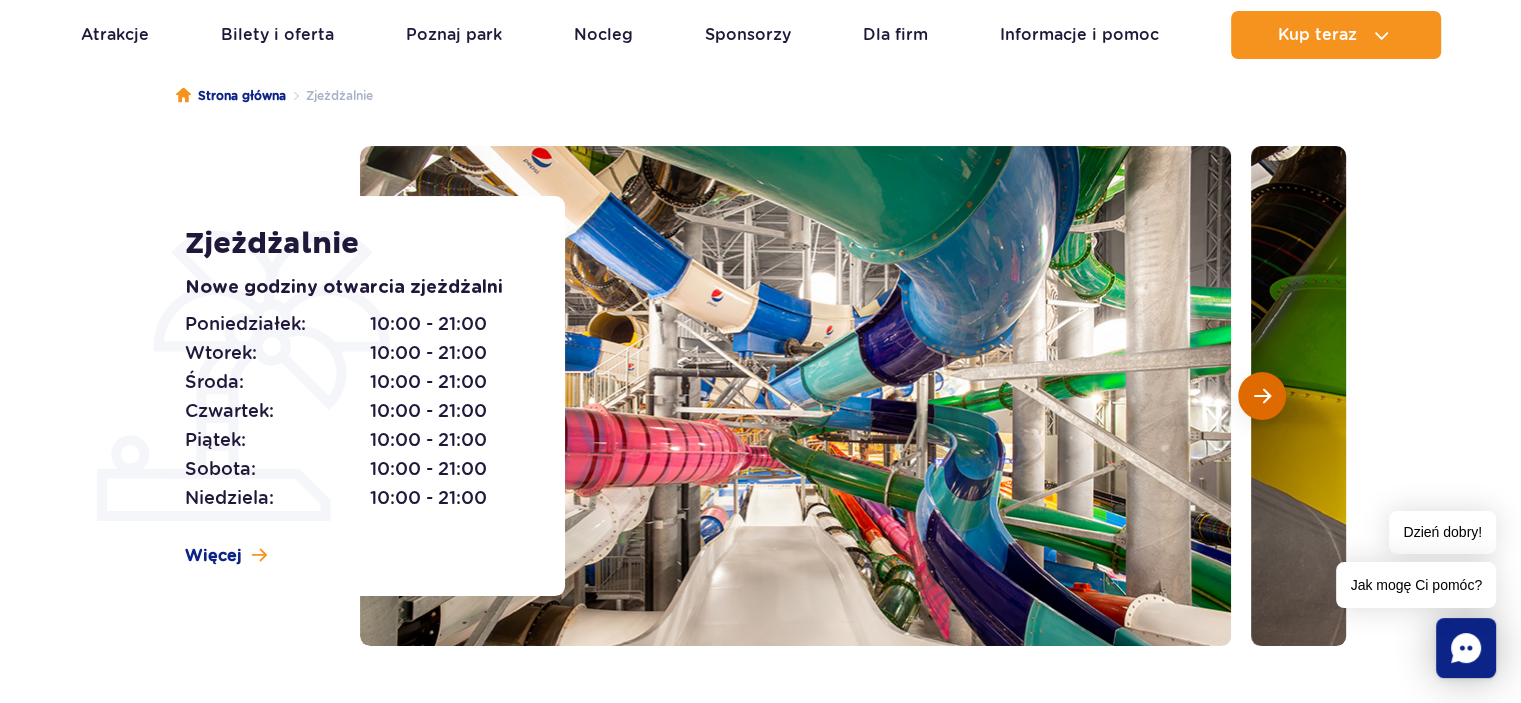click at bounding box center [1262, 396] 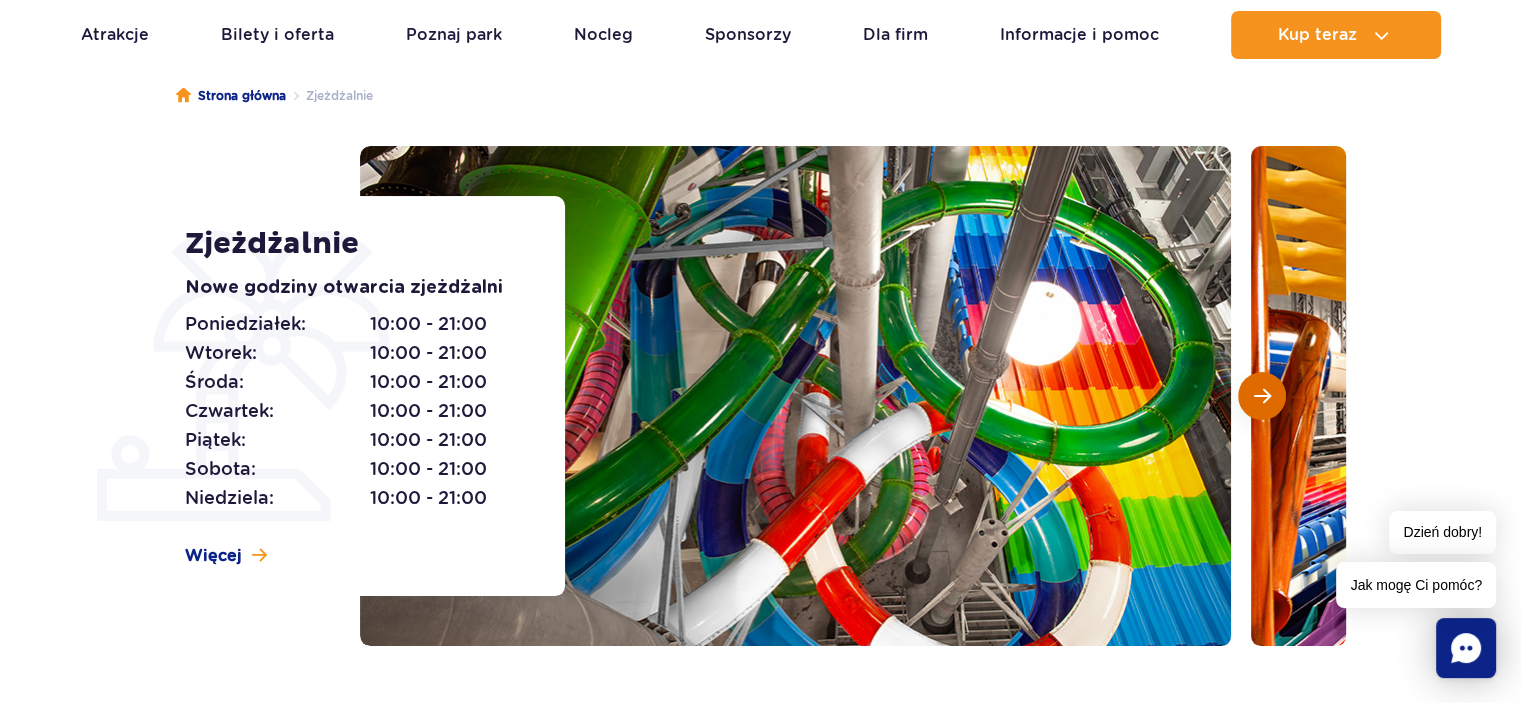 click at bounding box center (1262, 396) 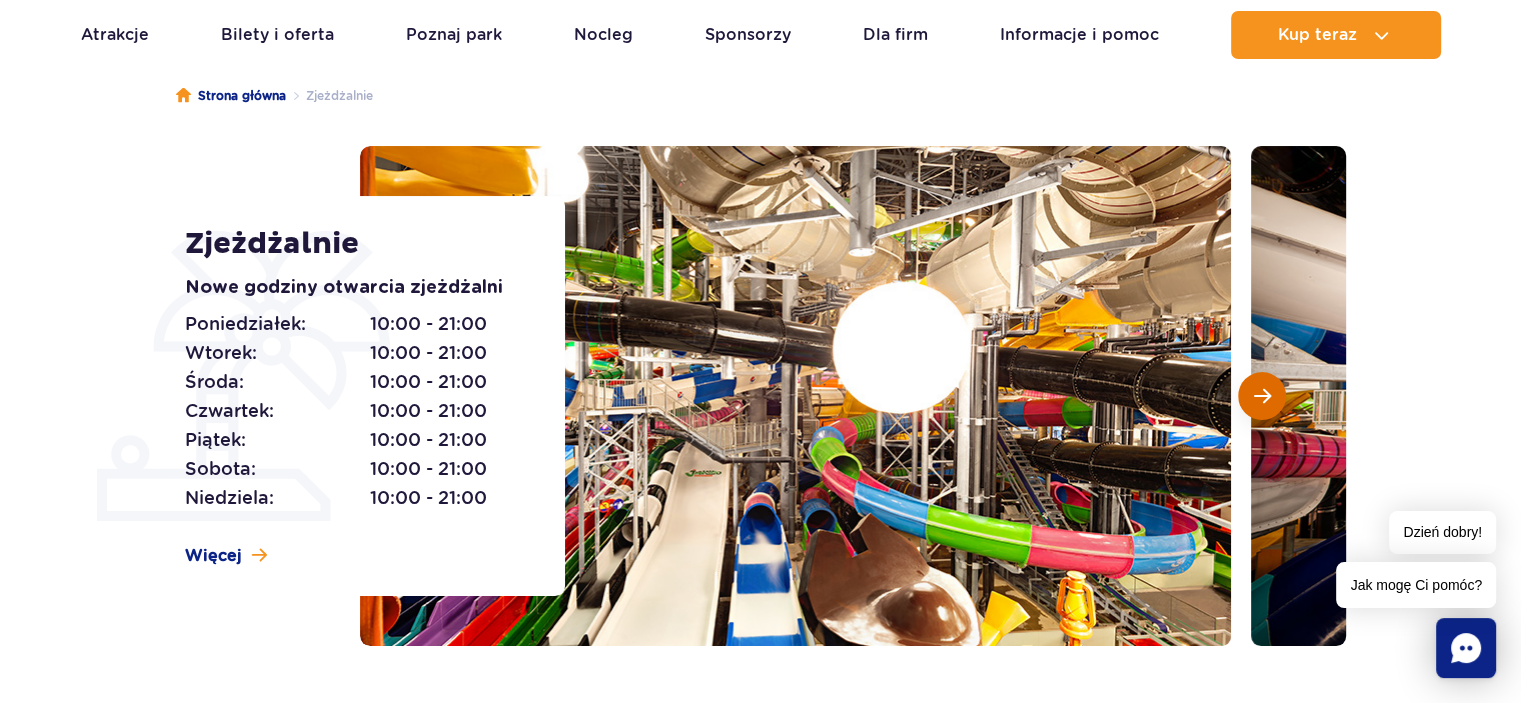 click at bounding box center (1262, 396) 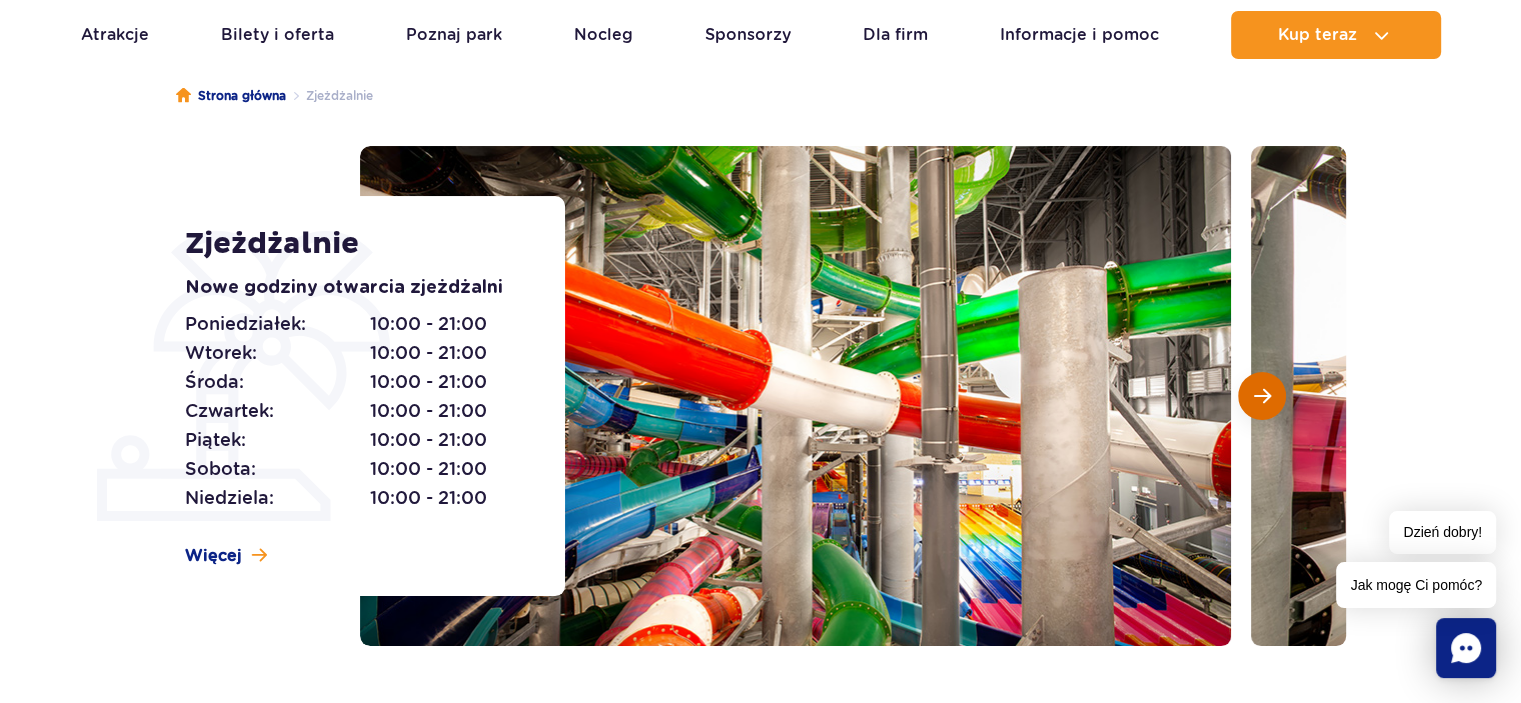 click at bounding box center [1262, 396] 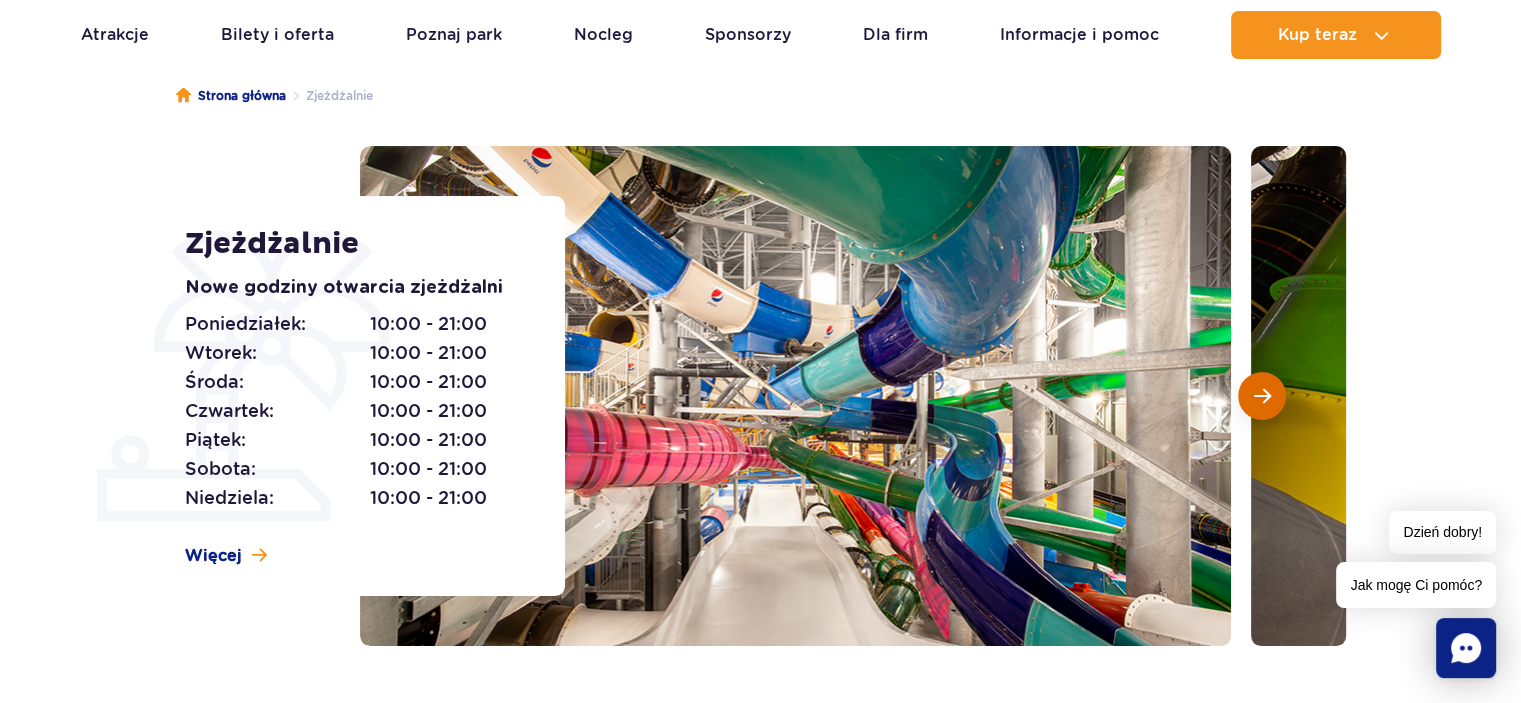 click at bounding box center (1262, 396) 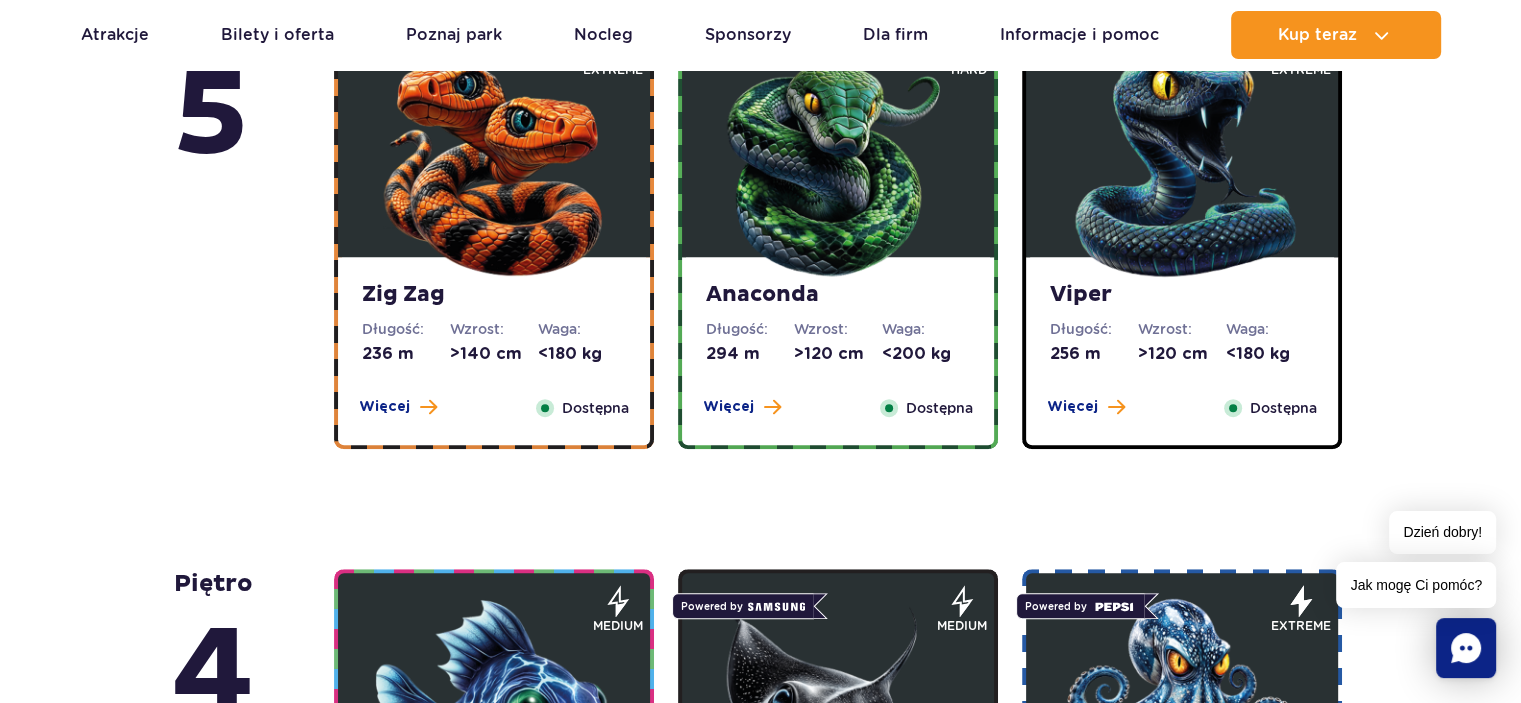 scroll, scrollTop: 1078, scrollLeft: 0, axis: vertical 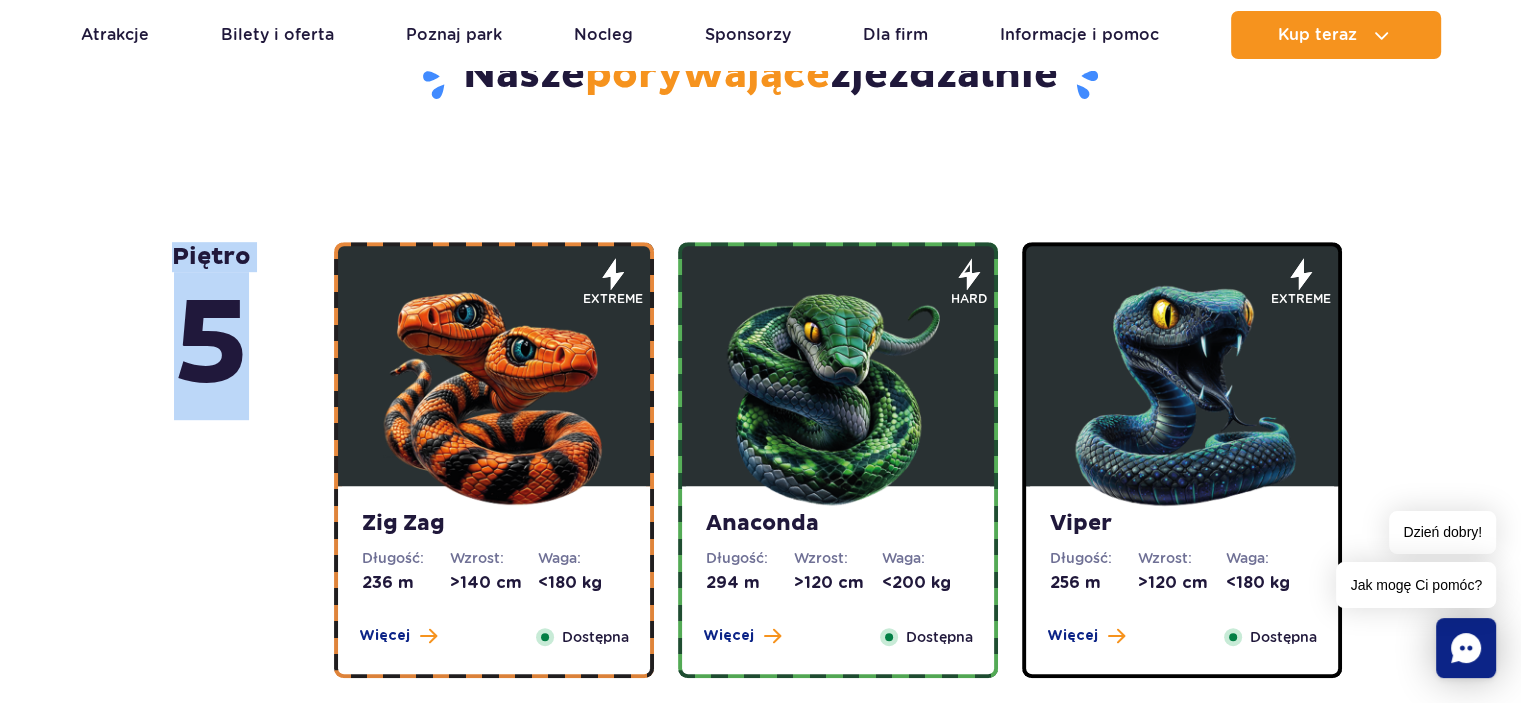 drag, startPoint x: 173, startPoint y: 257, endPoint x: 107, endPoint y: 363, distance: 124.86793 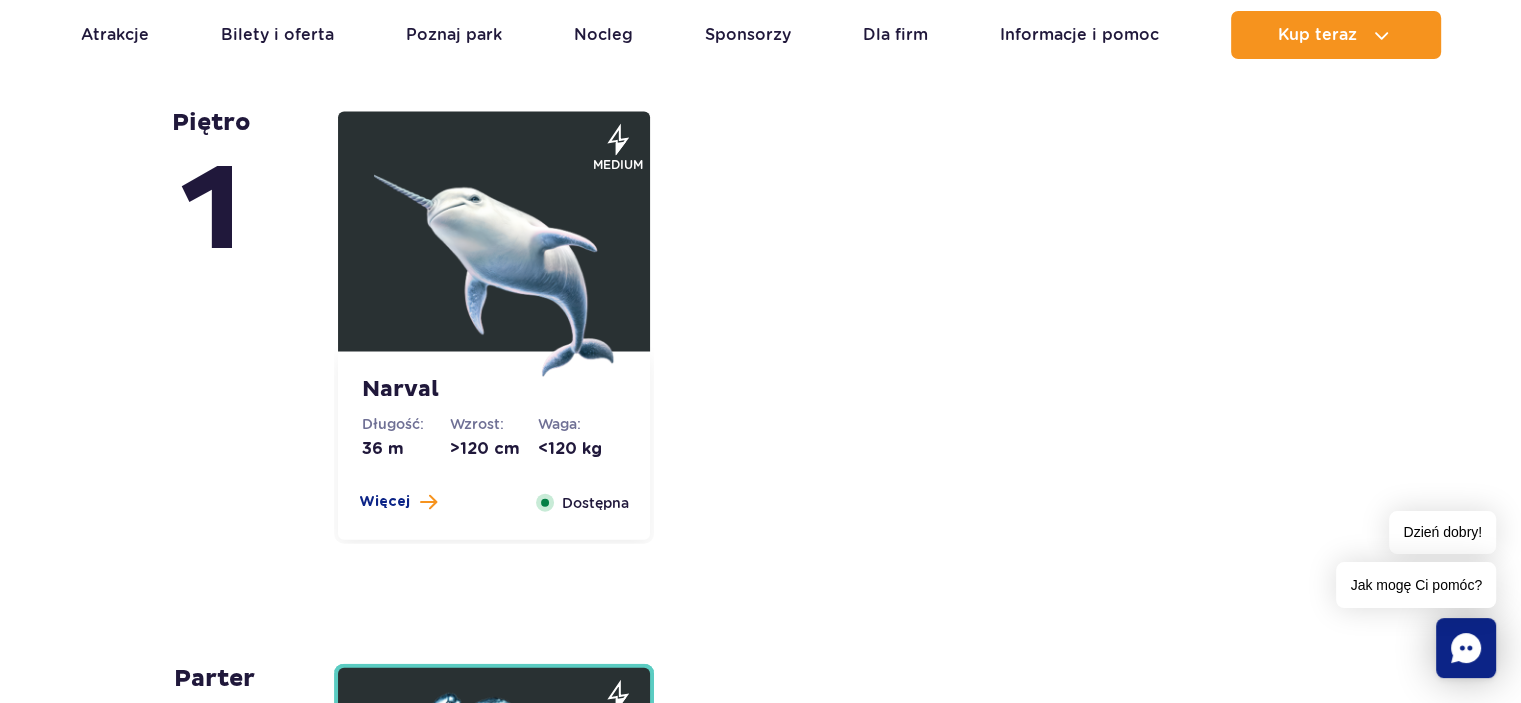 scroll, scrollTop: 4378, scrollLeft: 0, axis: vertical 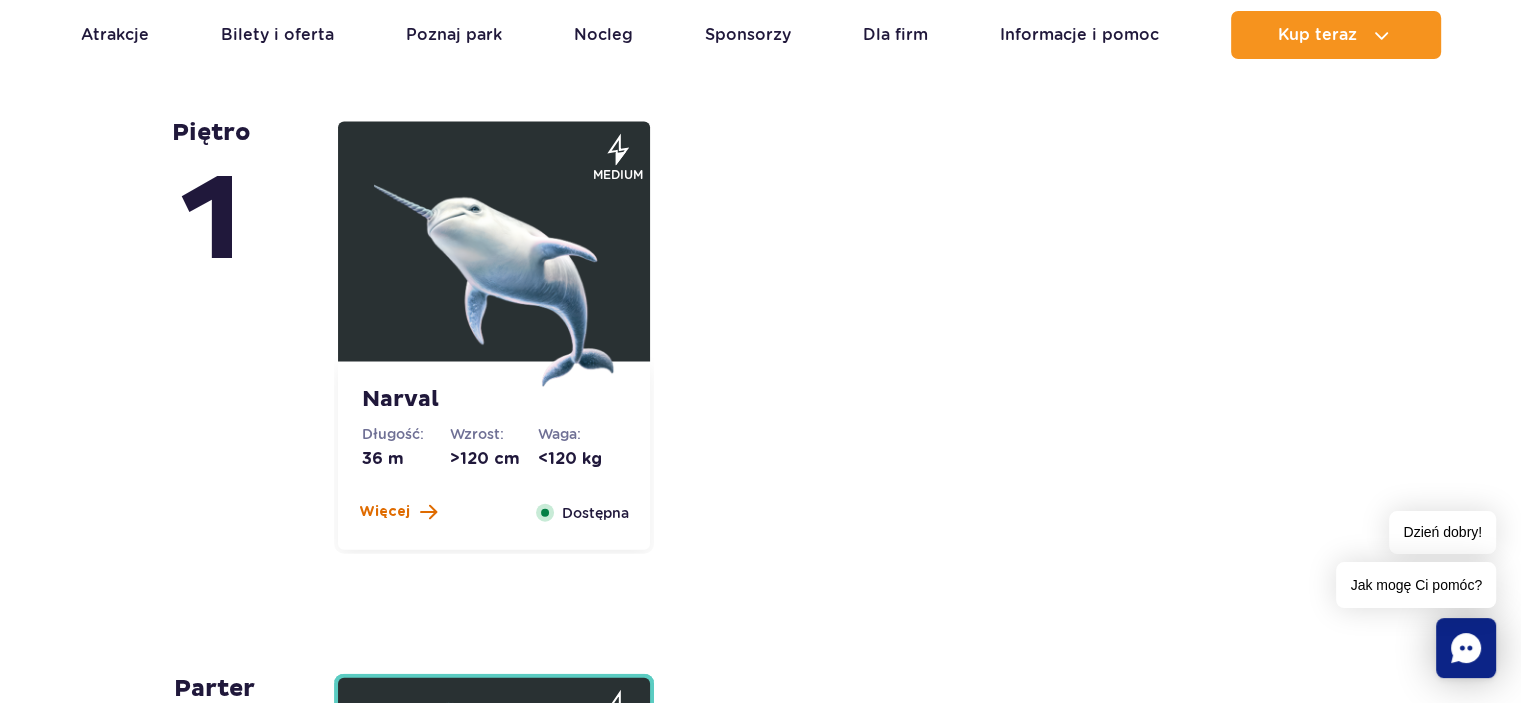 click on "Więcej" at bounding box center [384, 512] 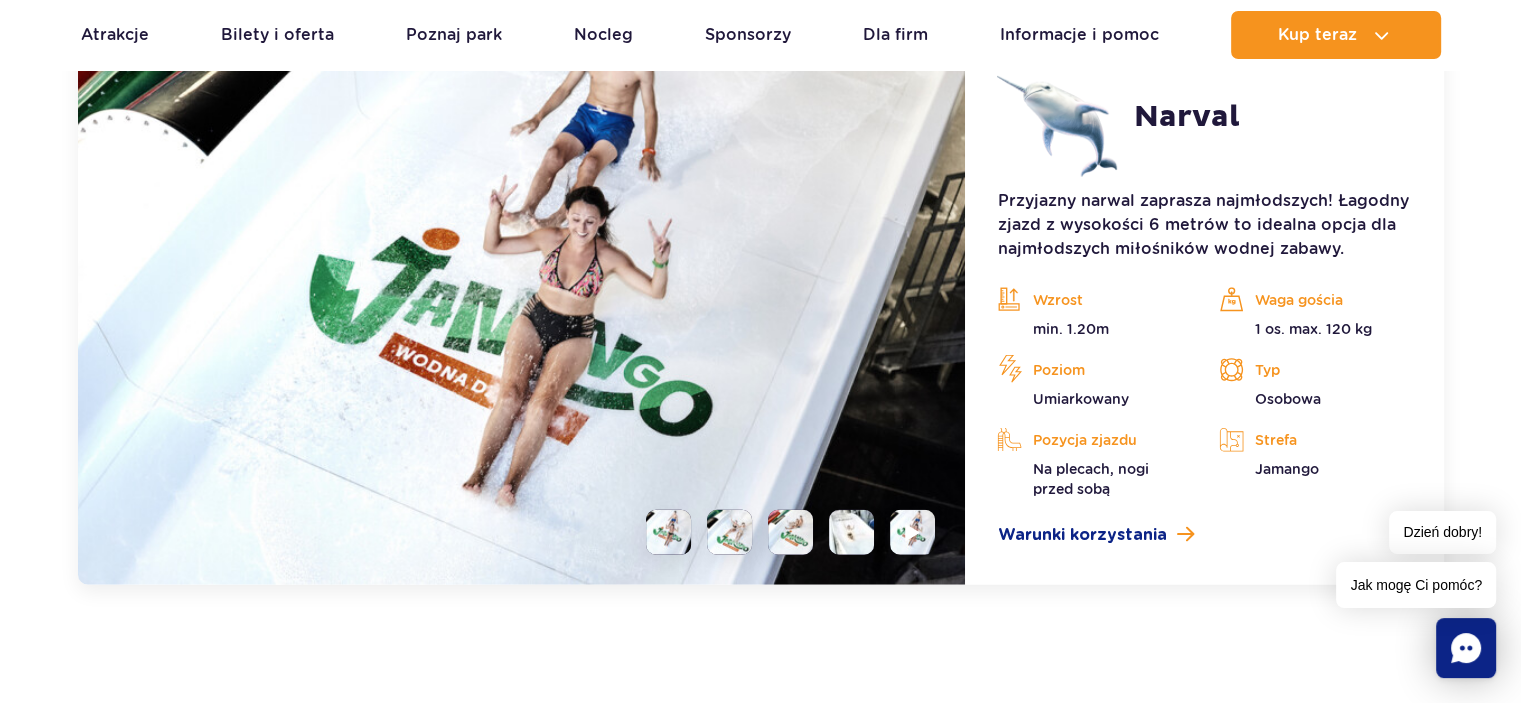 scroll, scrollTop: 5056, scrollLeft: 0, axis: vertical 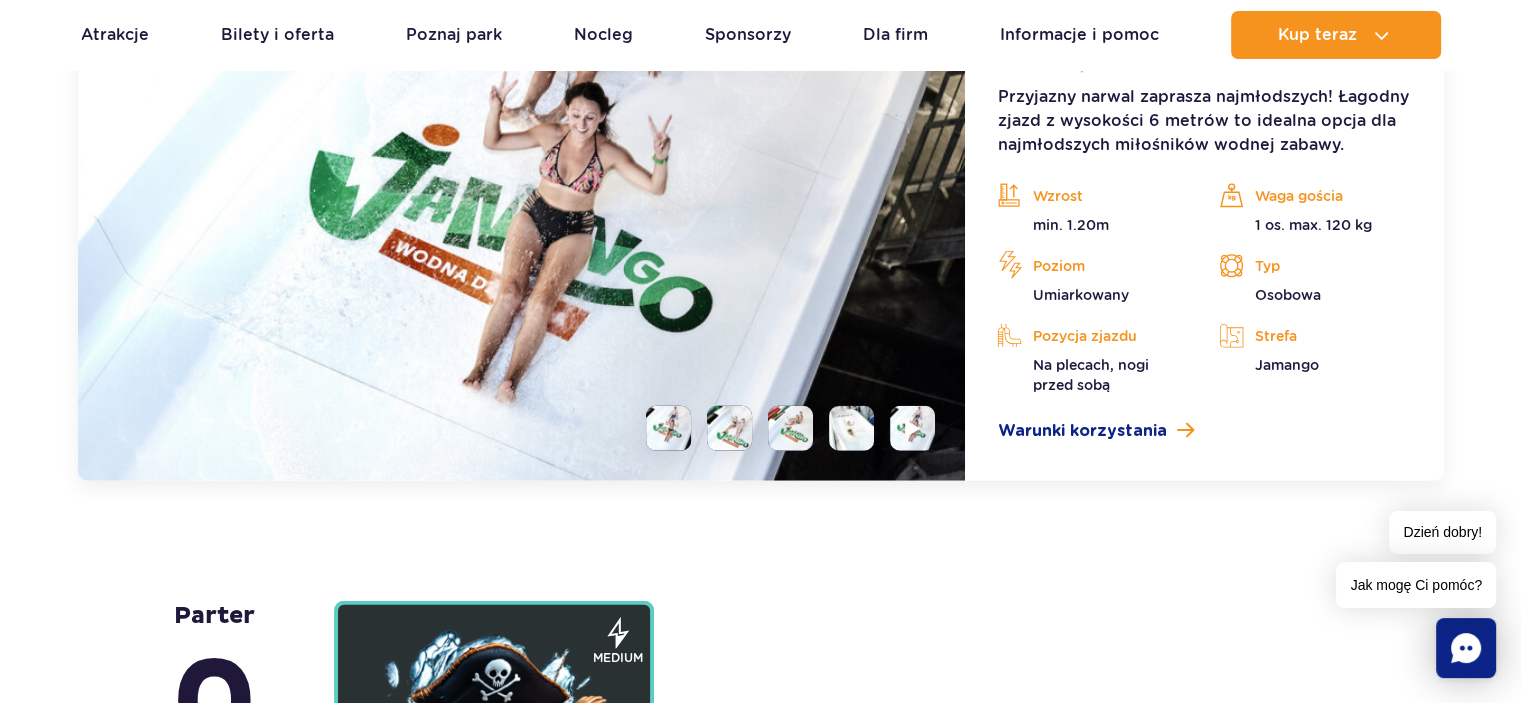 click at bounding box center (668, 428) 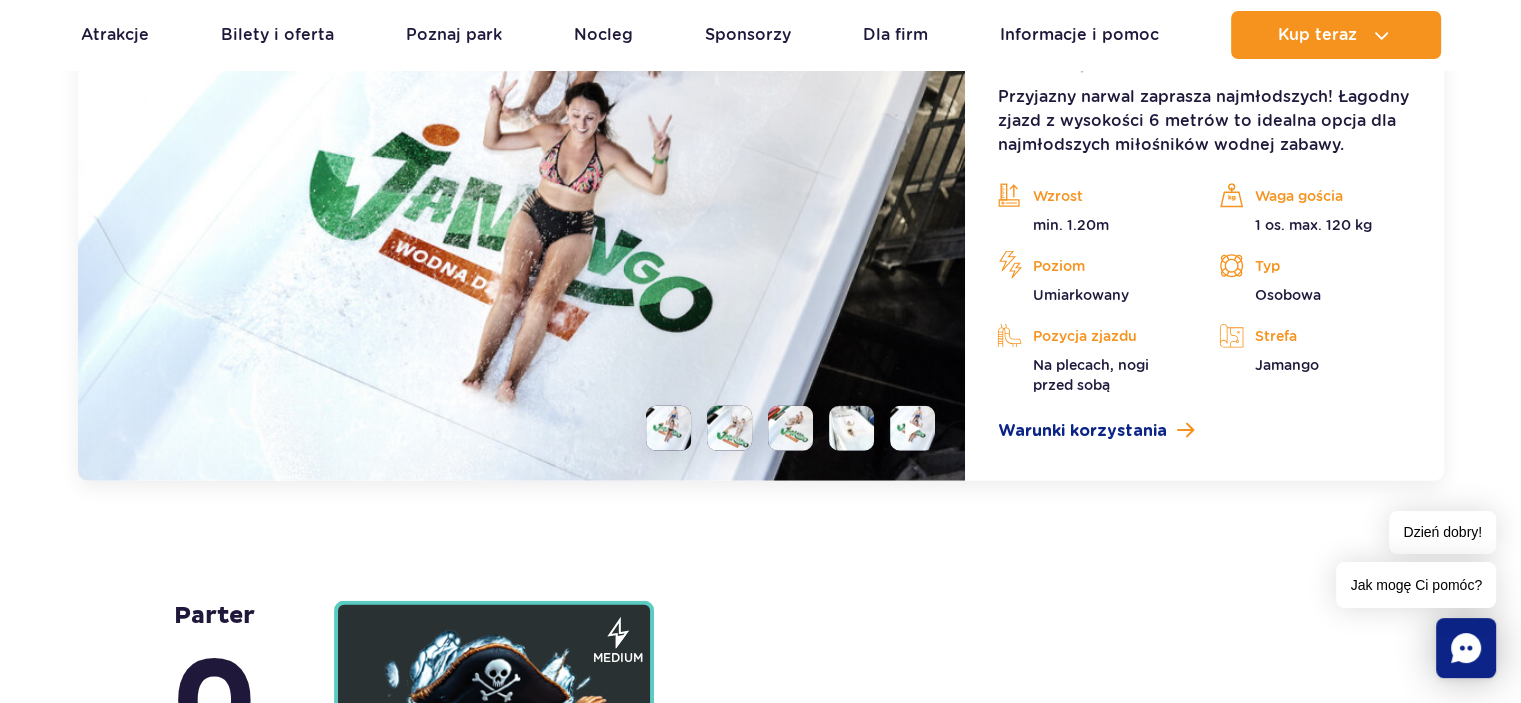click at bounding box center (729, 428) 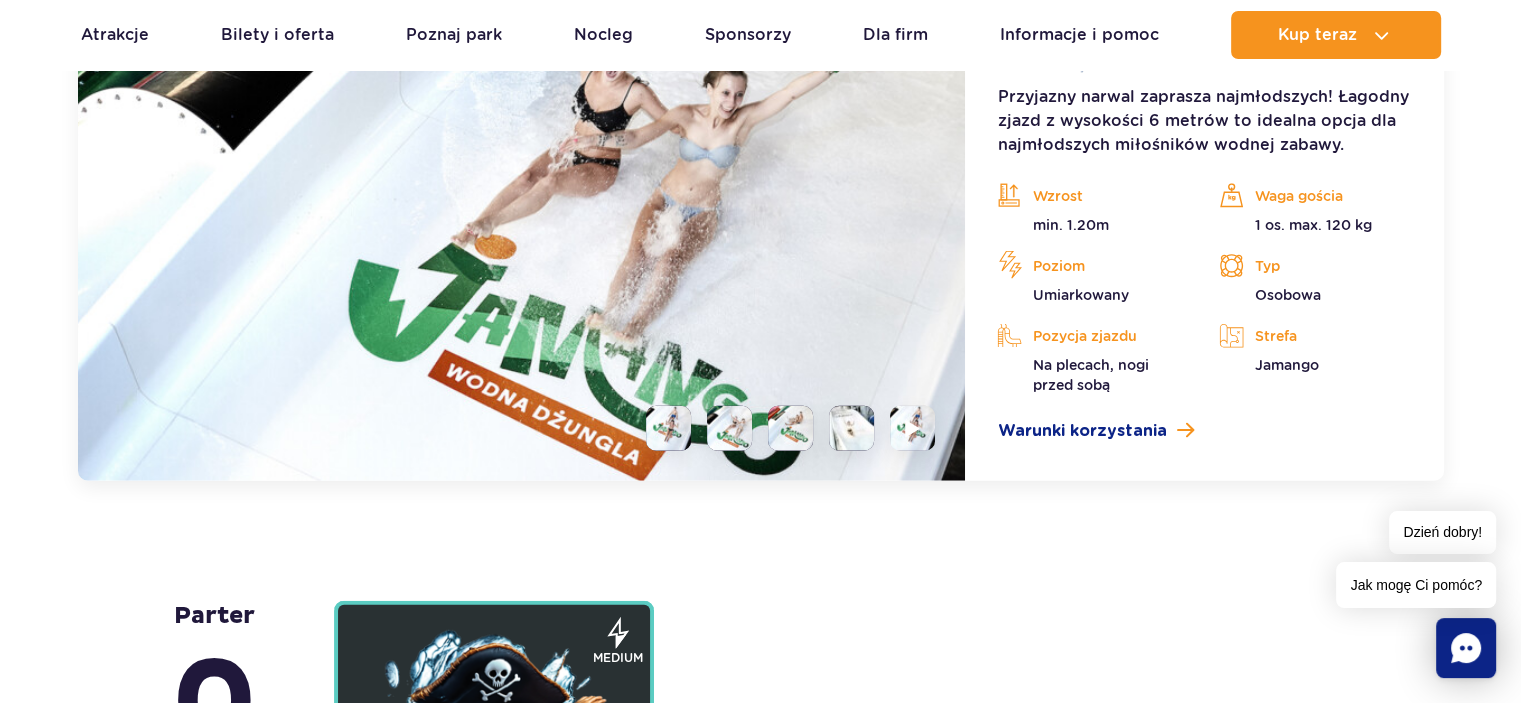 click at bounding box center [790, 428] 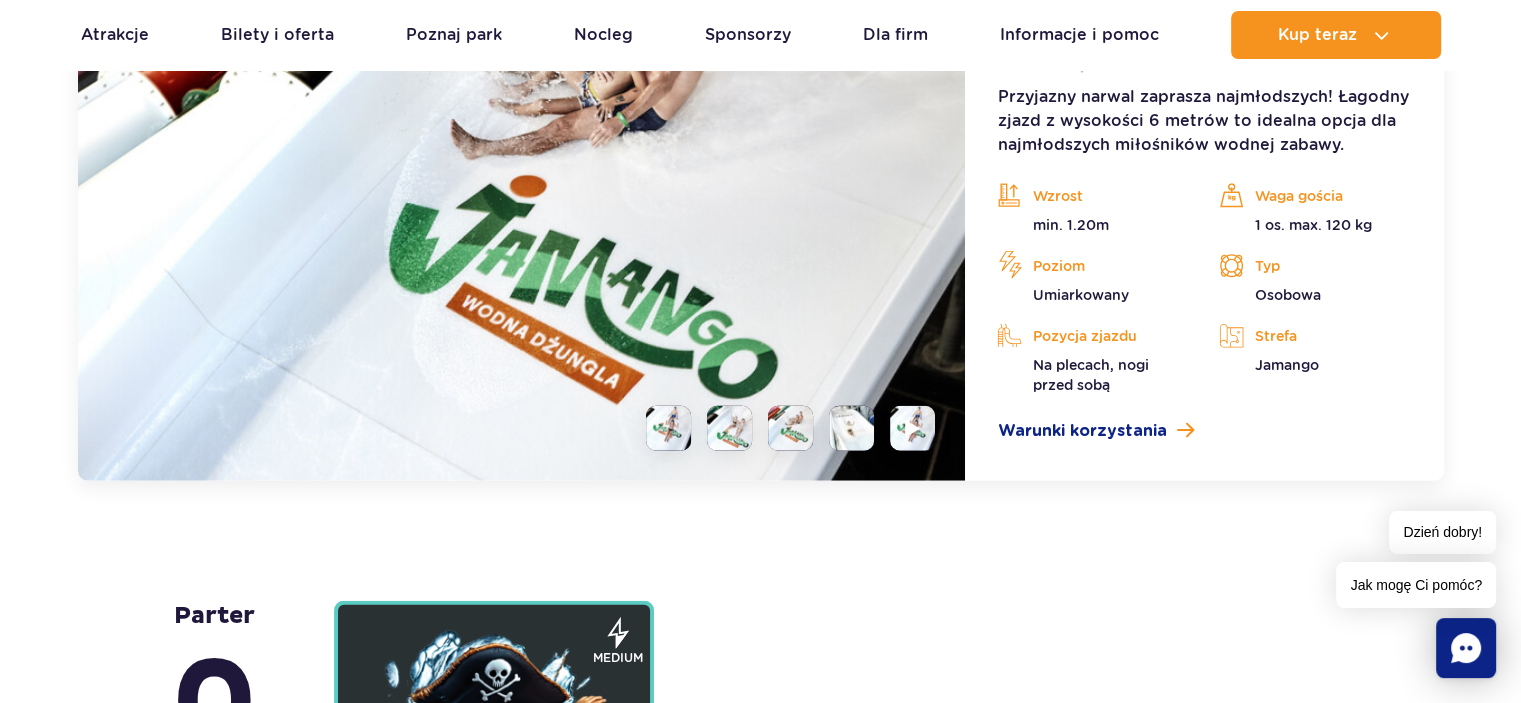 click at bounding box center [851, 428] 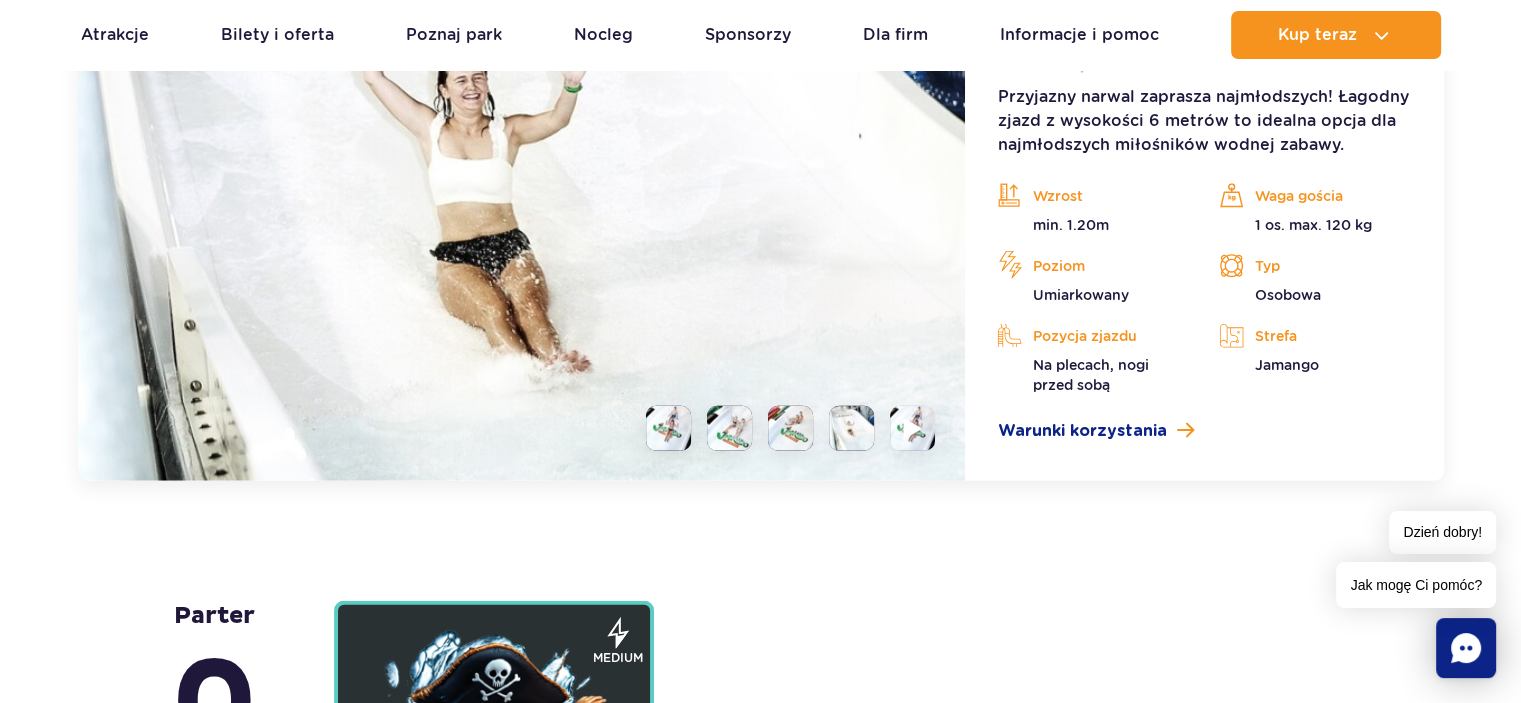 click at bounding box center (913, 428) 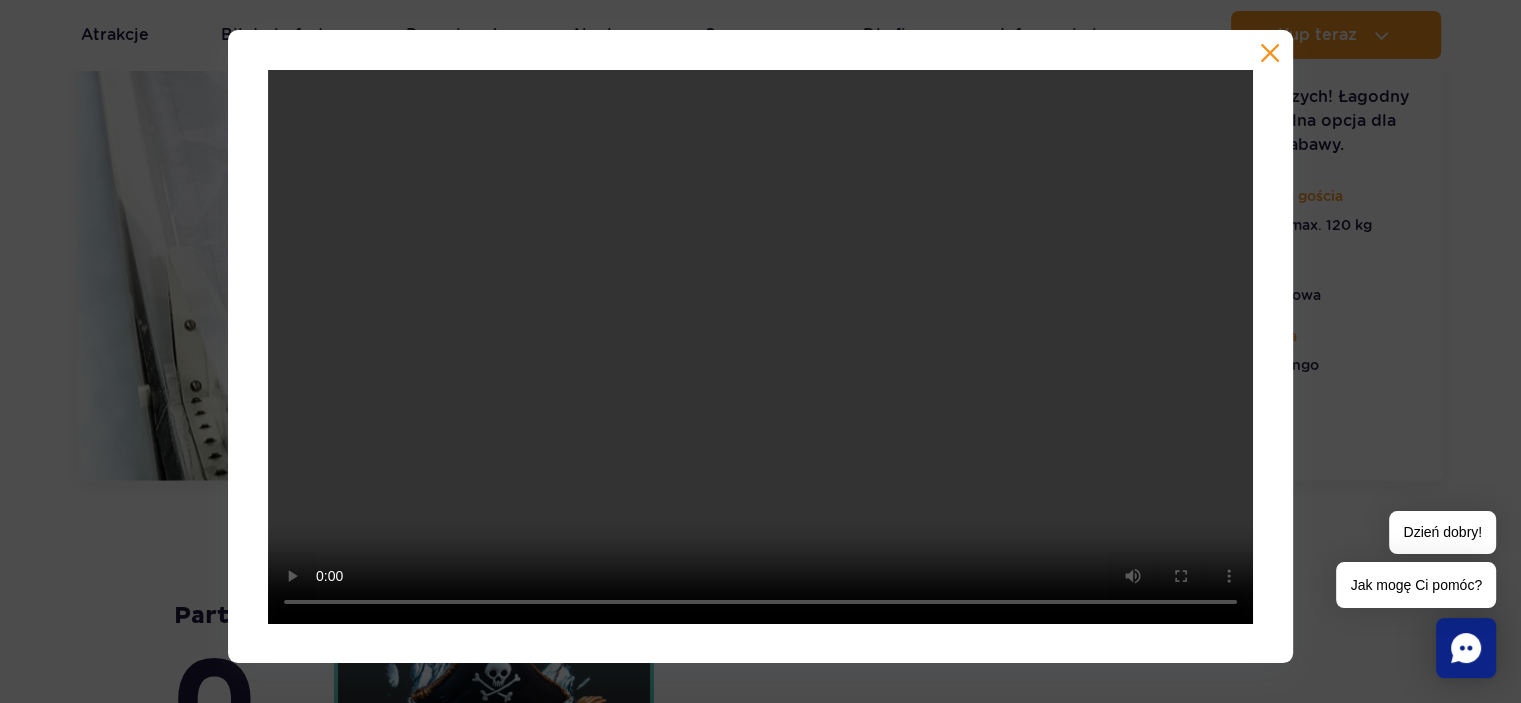 click at bounding box center [1270, 53] 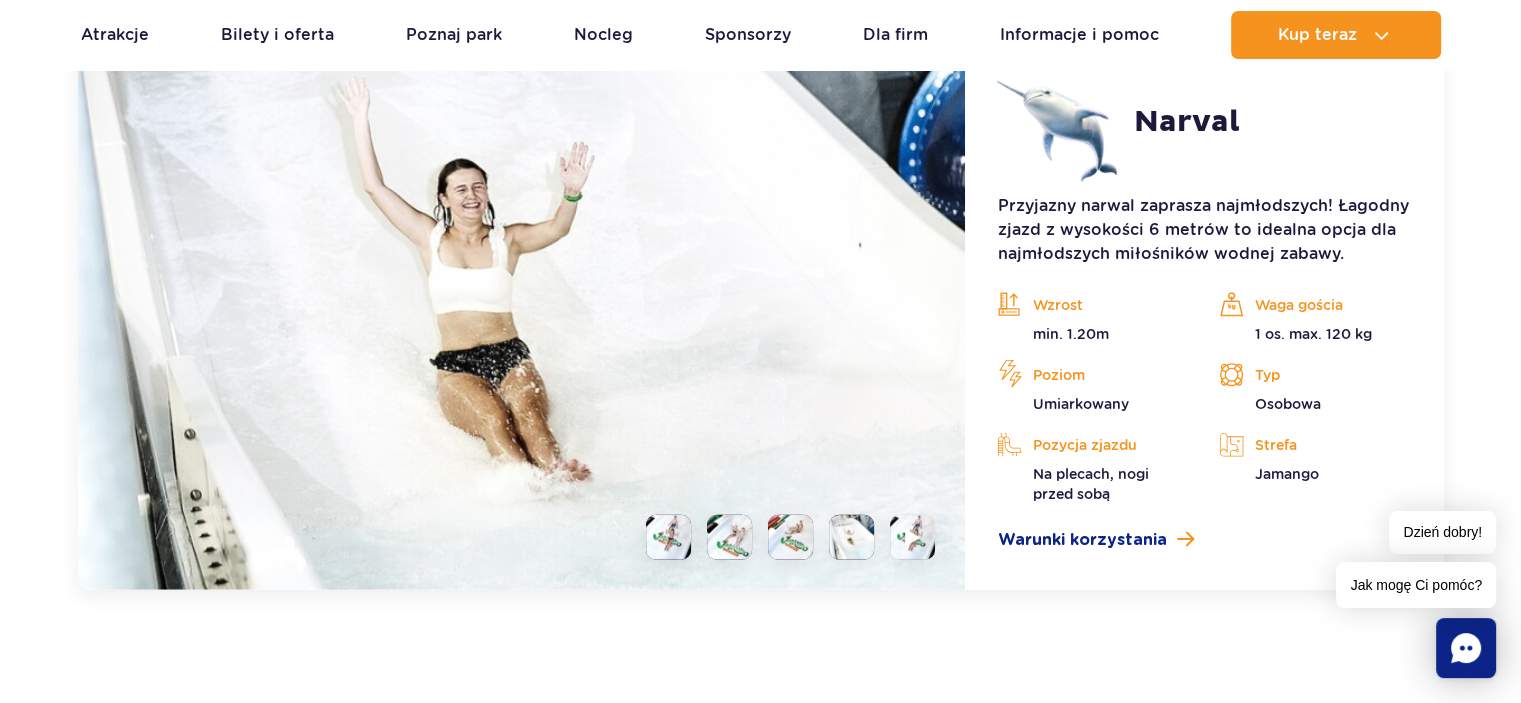 scroll, scrollTop: 4756, scrollLeft: 0, axis: vertical 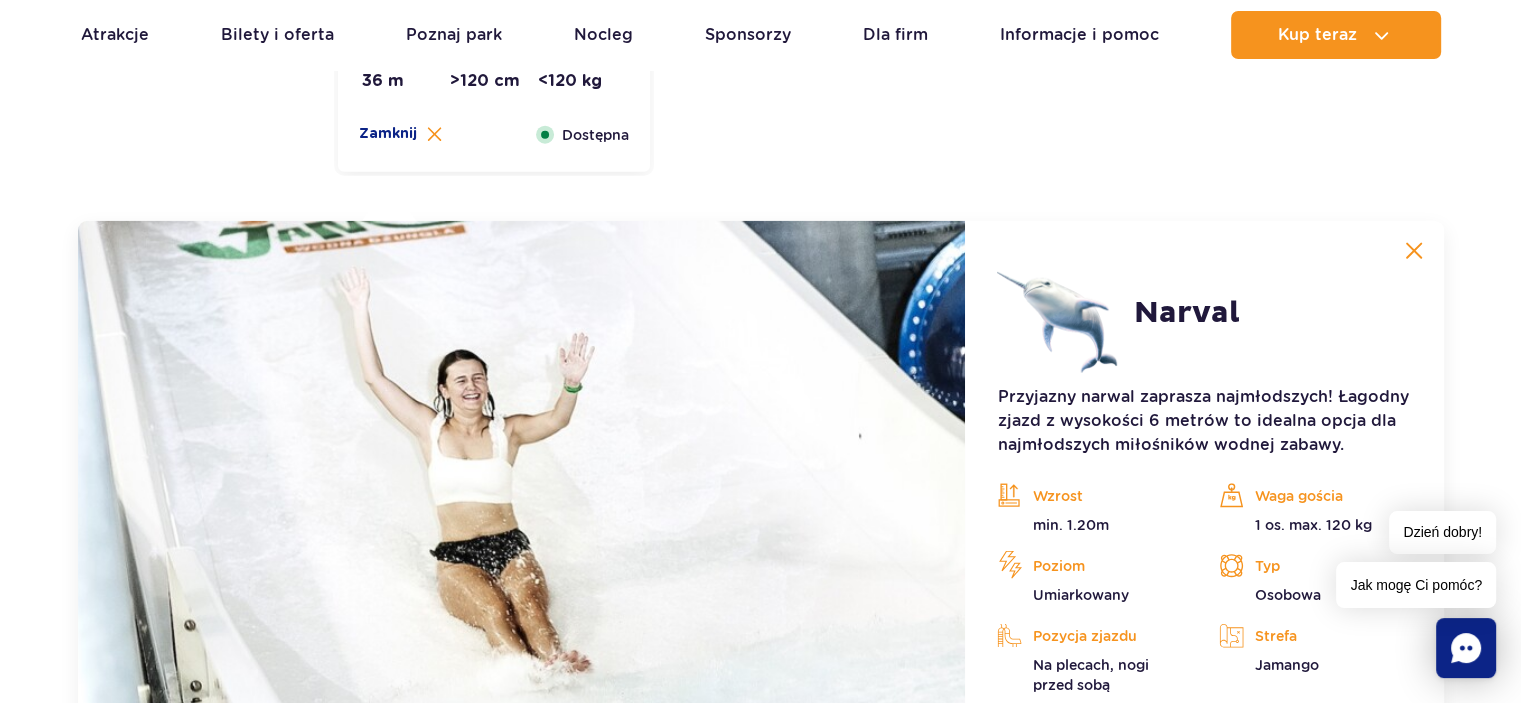 click at bounding box center [522, 501] 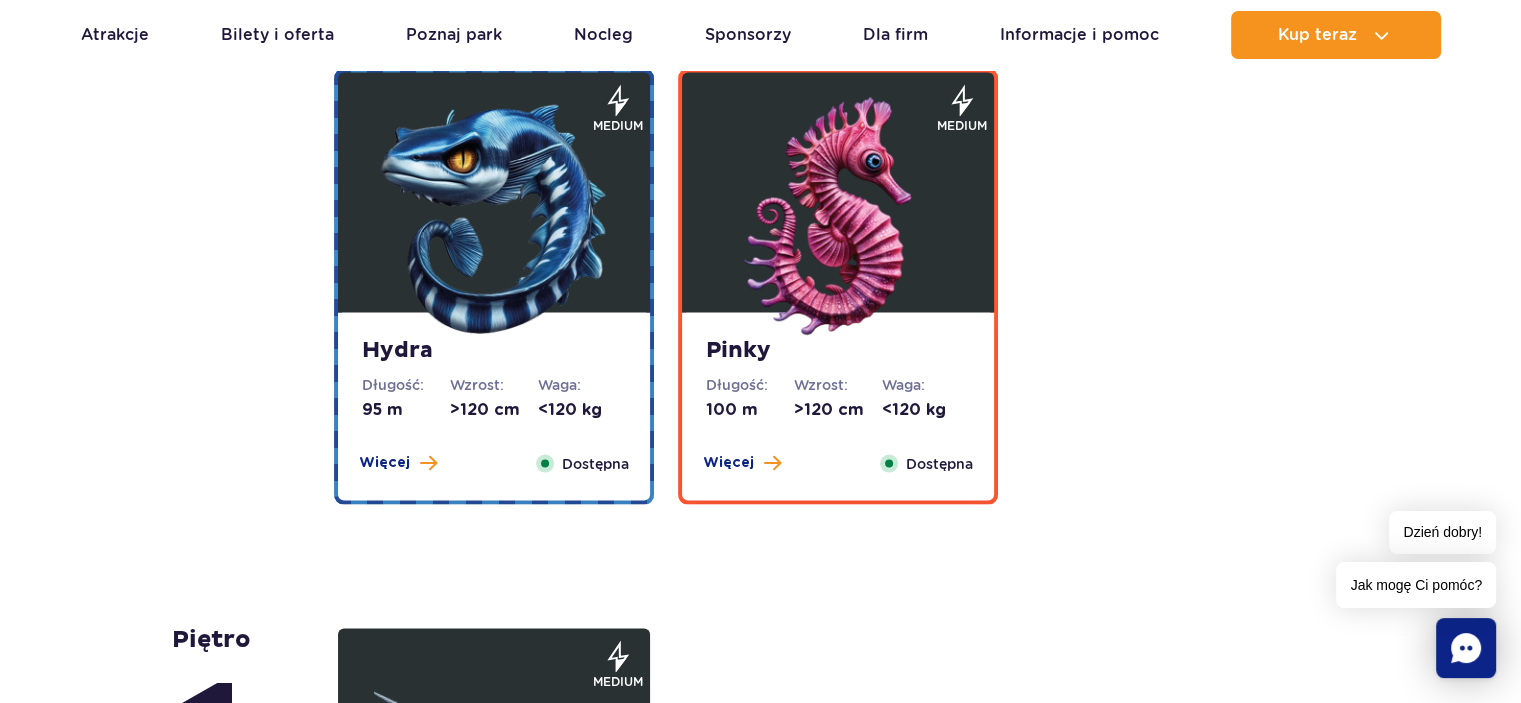 scroll, scrollTop: 3856, scrollLeft: 0, axis: vertical 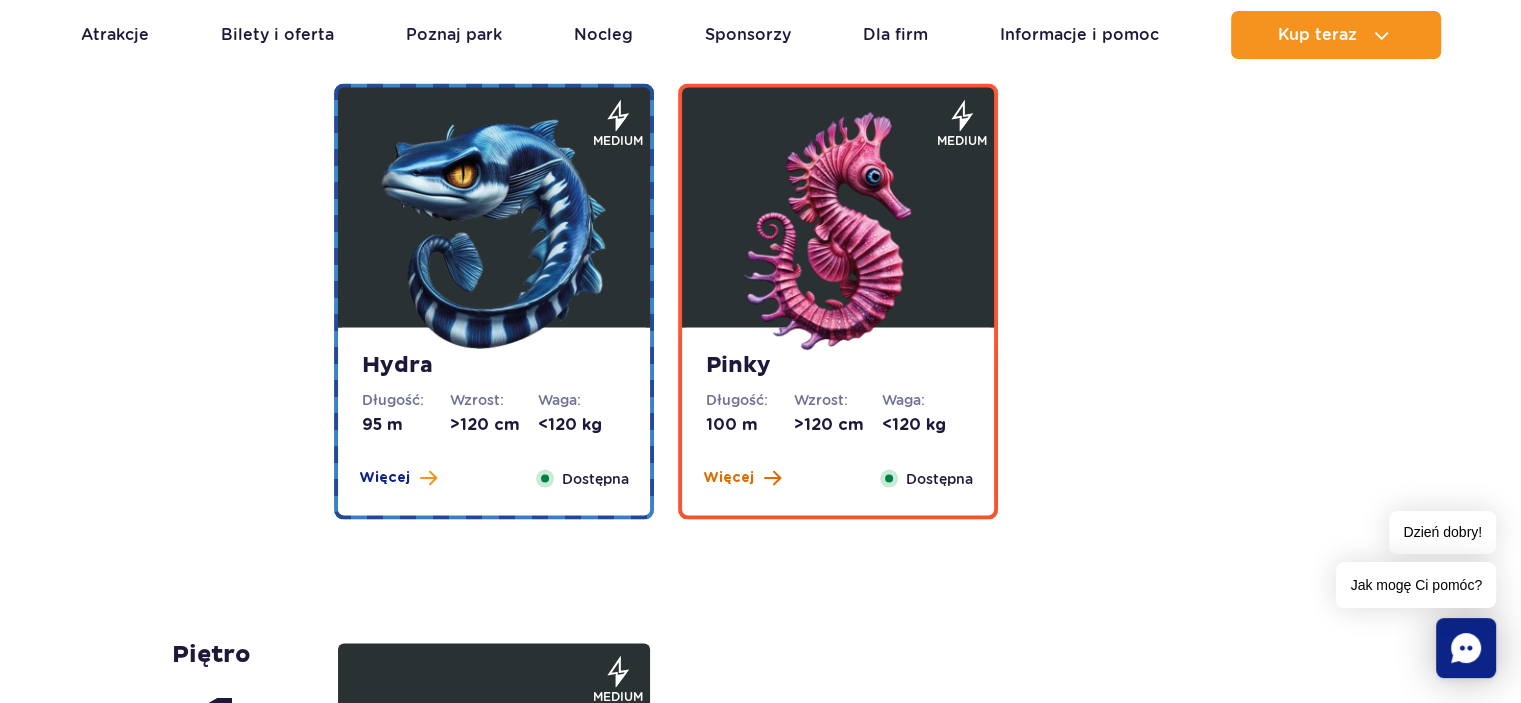 click on "Więcej" at bounding box center [728, 478] 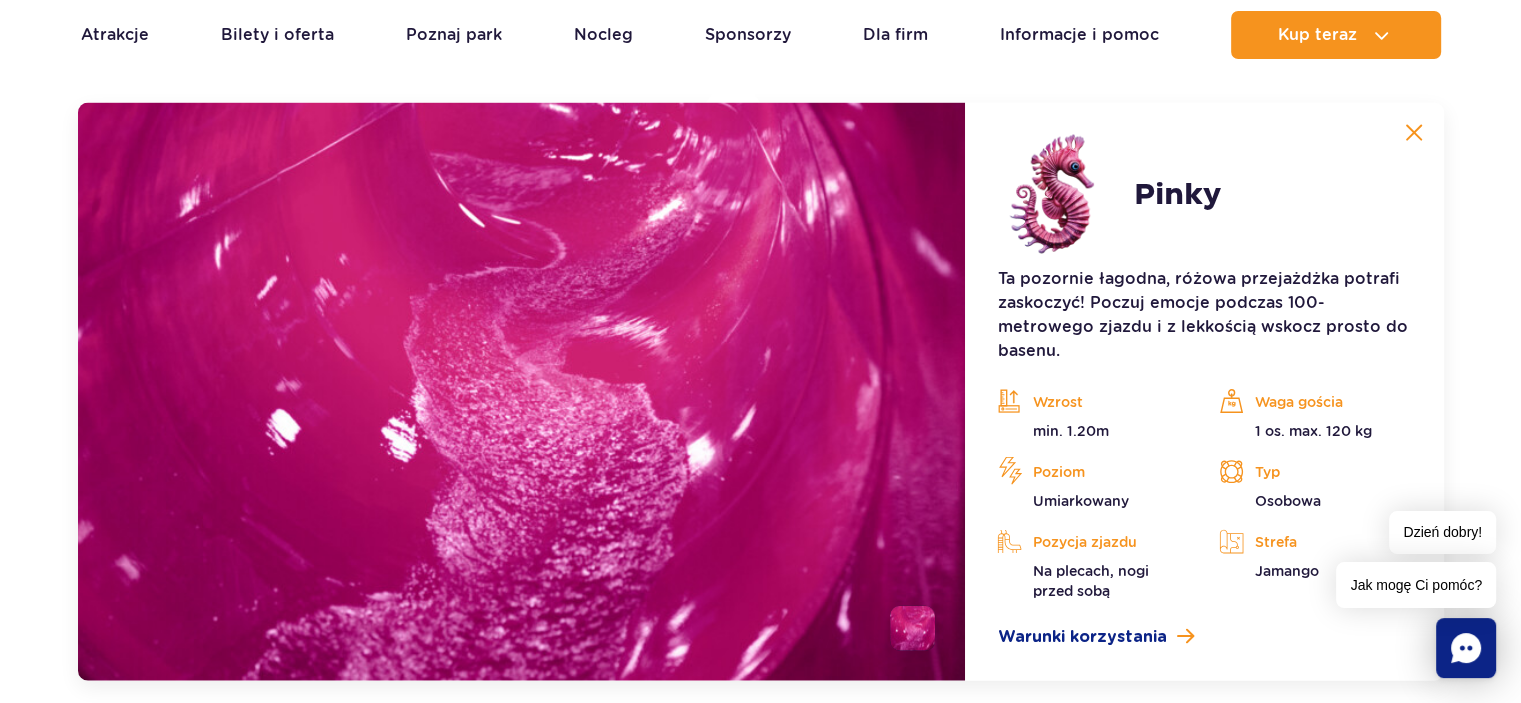 scroll, scrollTop: 4100, scrollLeft: 0, axis: vertical 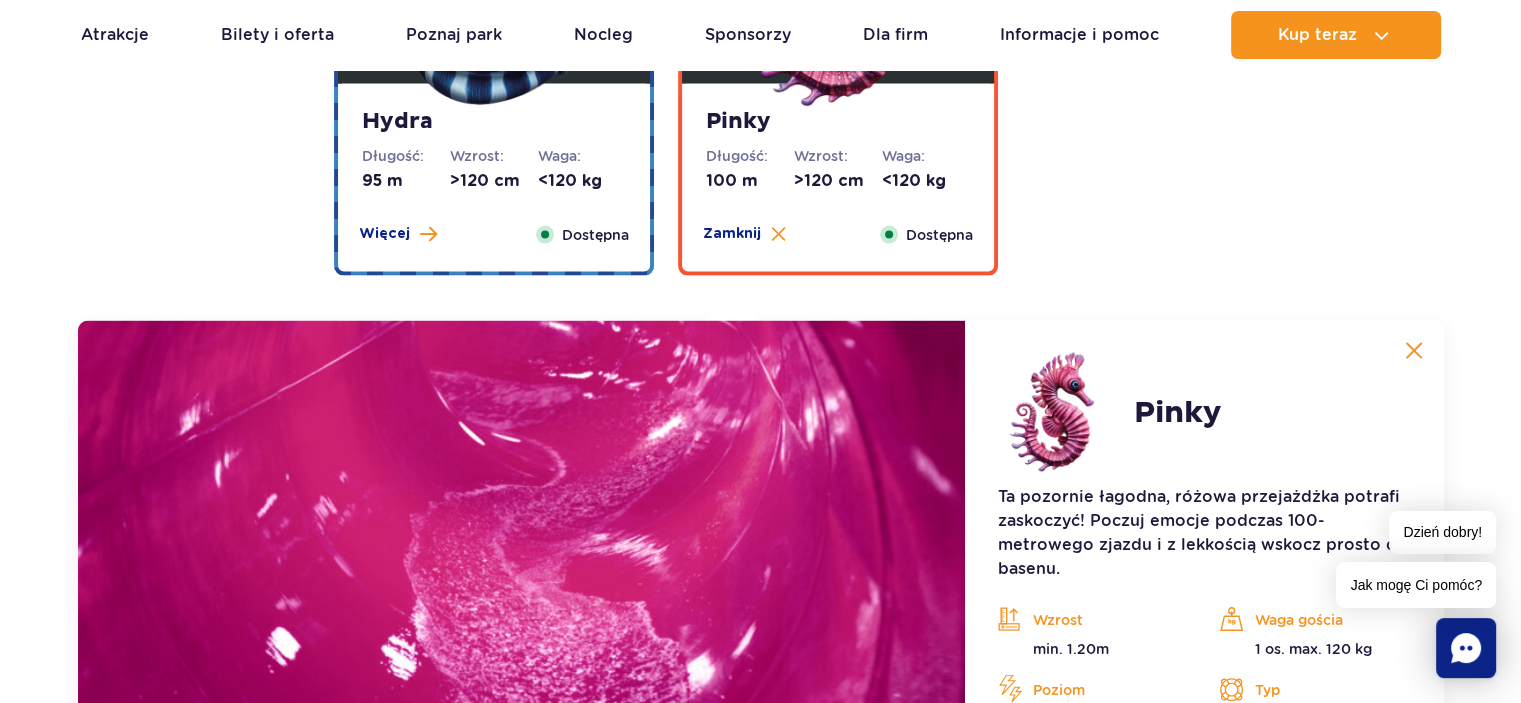 click on "Wzrost:
>120 cm" at bounding box center (494, 169) 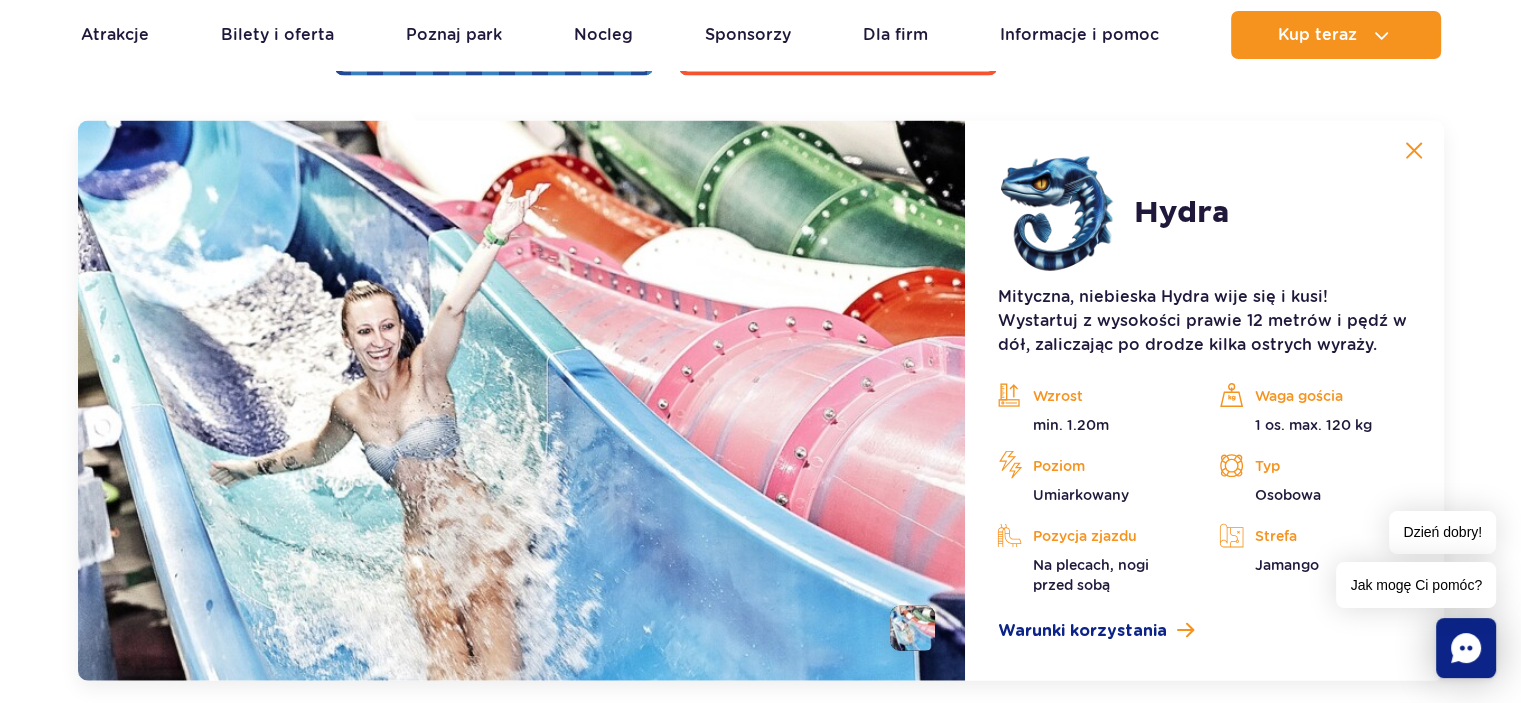 scroll, scrollTop: 4300, scrollLeft: 0, axis: vertical 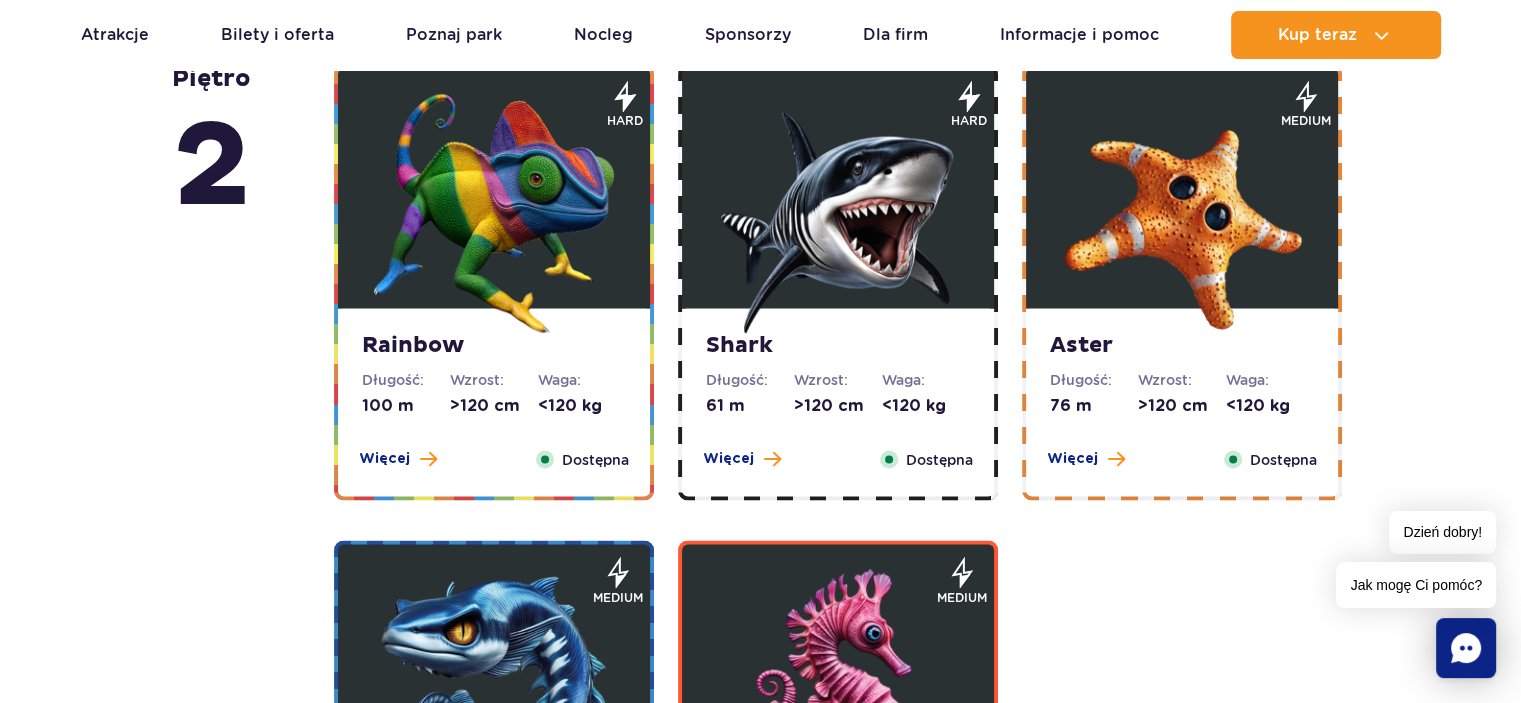 click at bounding box center [494, 213] 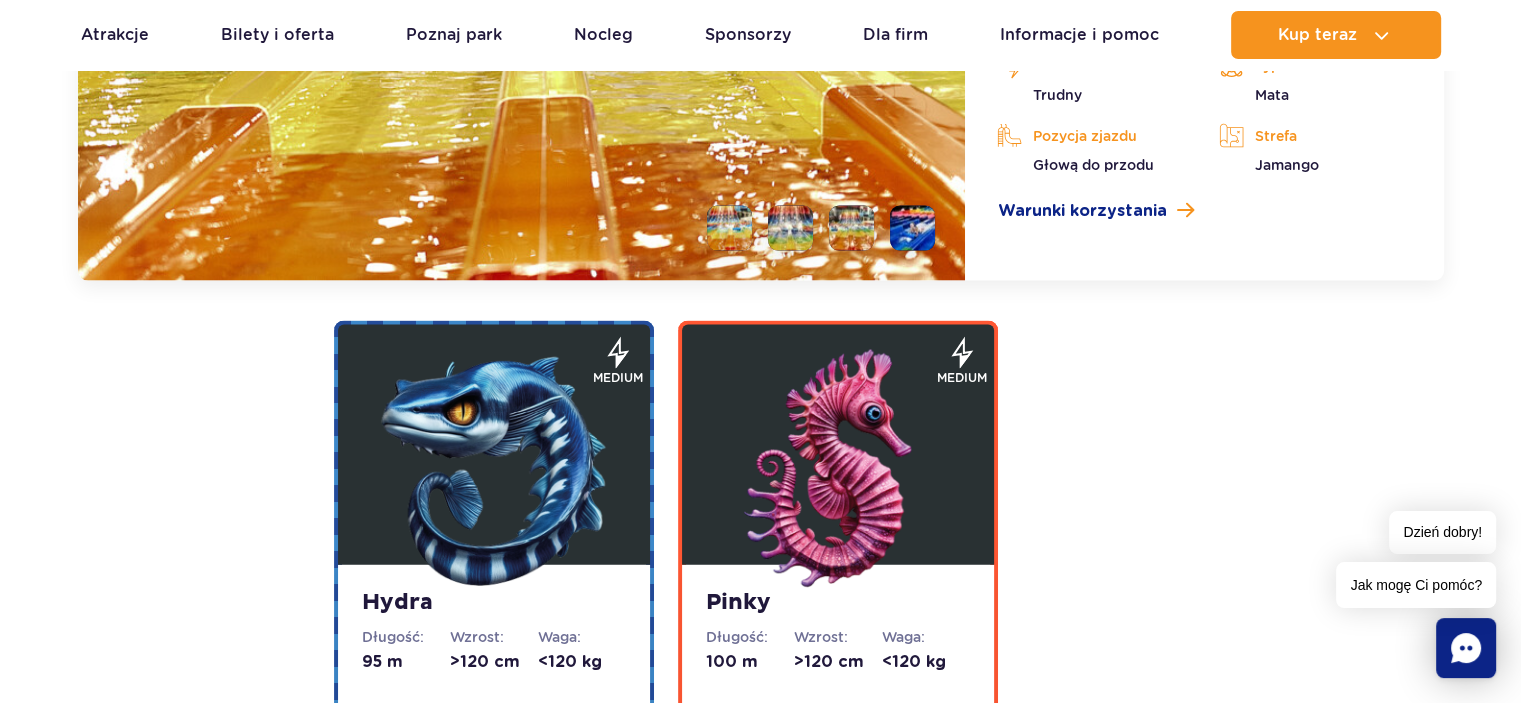 scroll, scrollTop: 3924, scrollLeft: 0, axis: vertical 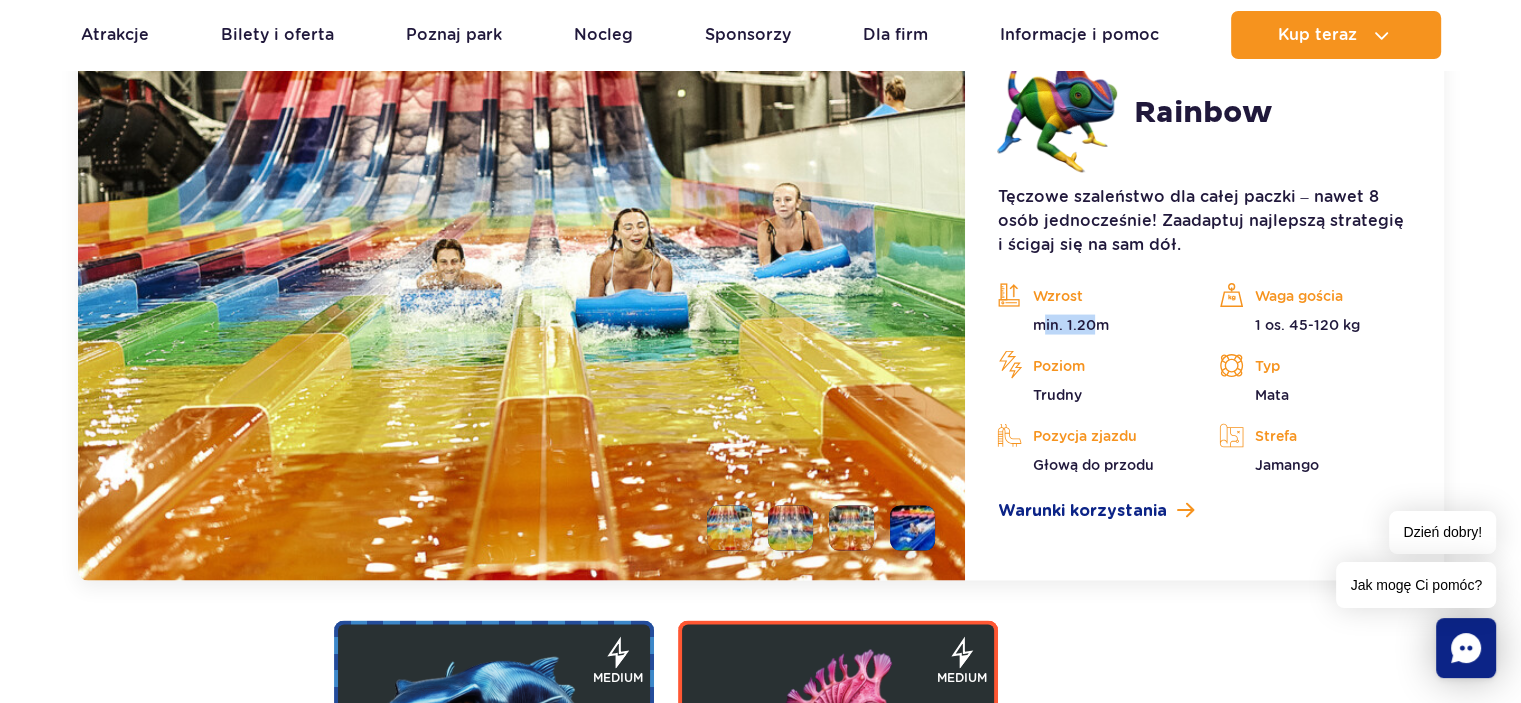 drag, startPoint x: 1045, startPoint y: 323, endPoint x: 1100, endPoint y: 327, distance: 55.145264 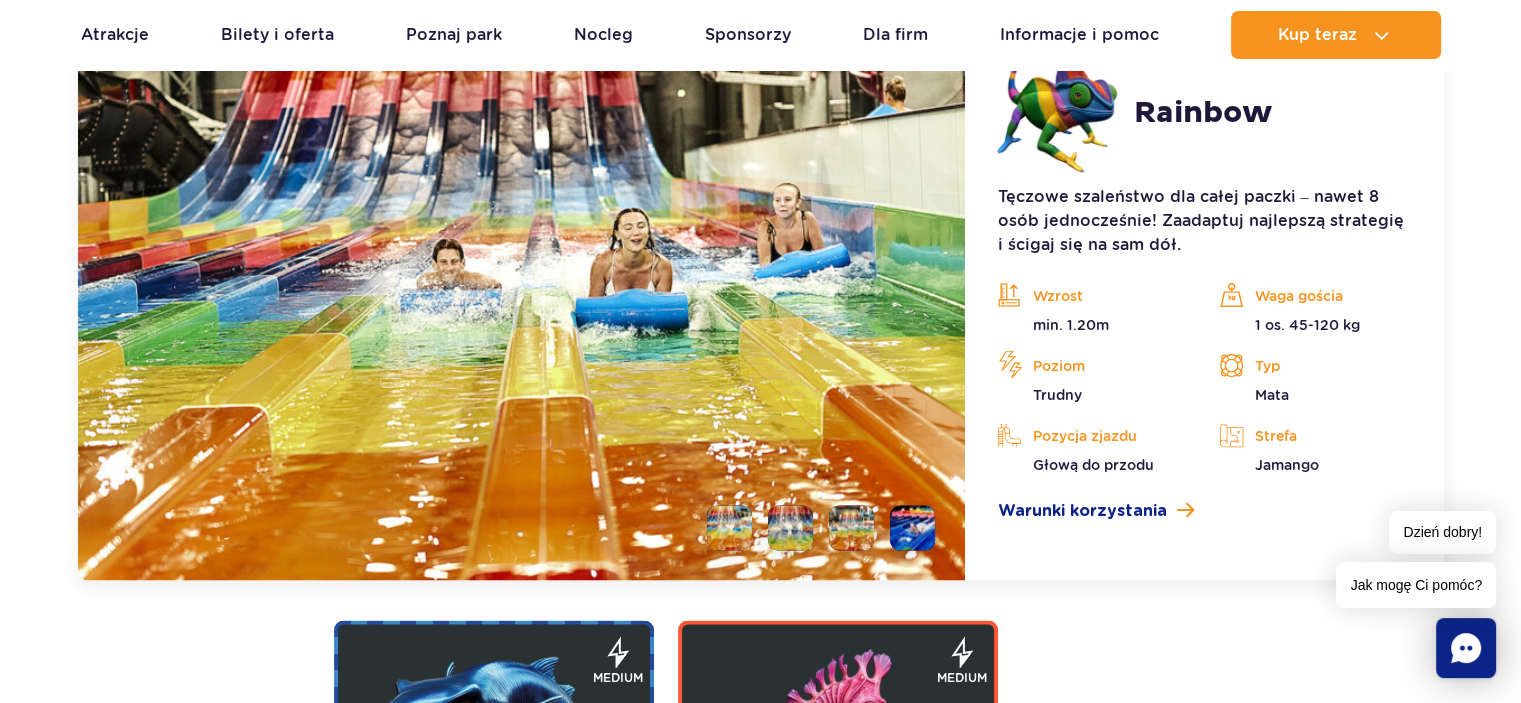 click on "Poziom" at bounding box center [1093, 366] 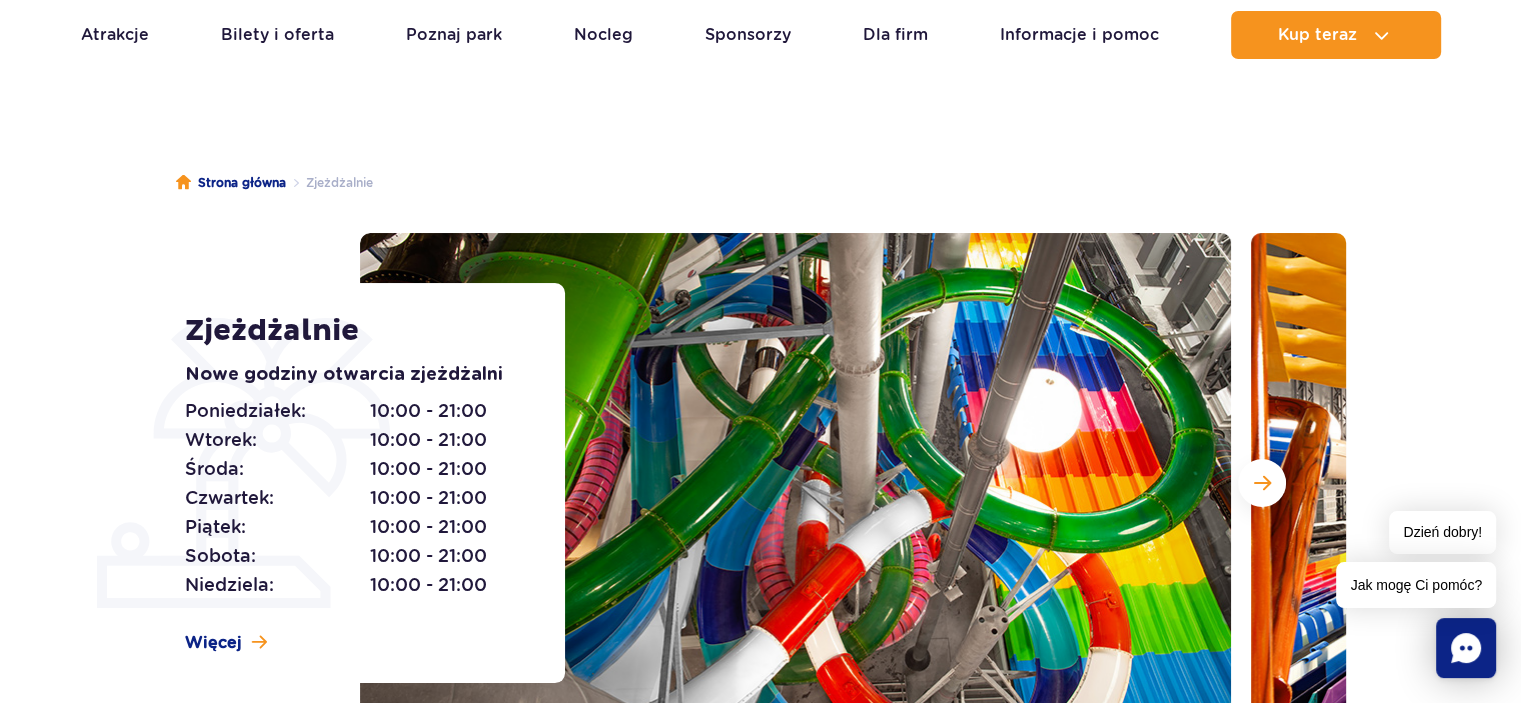 scroll, scrollTop: 0, scrollLeft: 0, axis: both 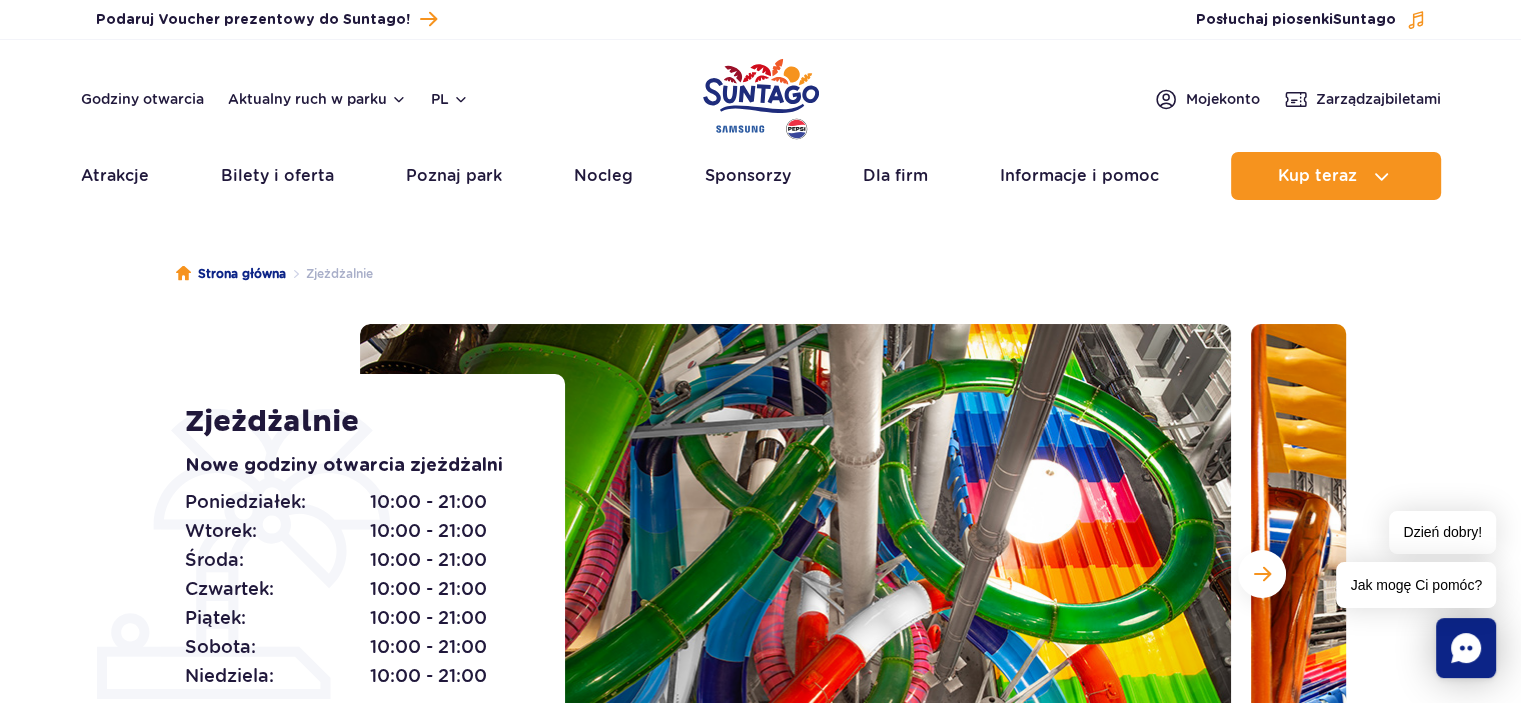 click on "Strona główna
Zjeżdżalnie" at bounding box center (761, 274) 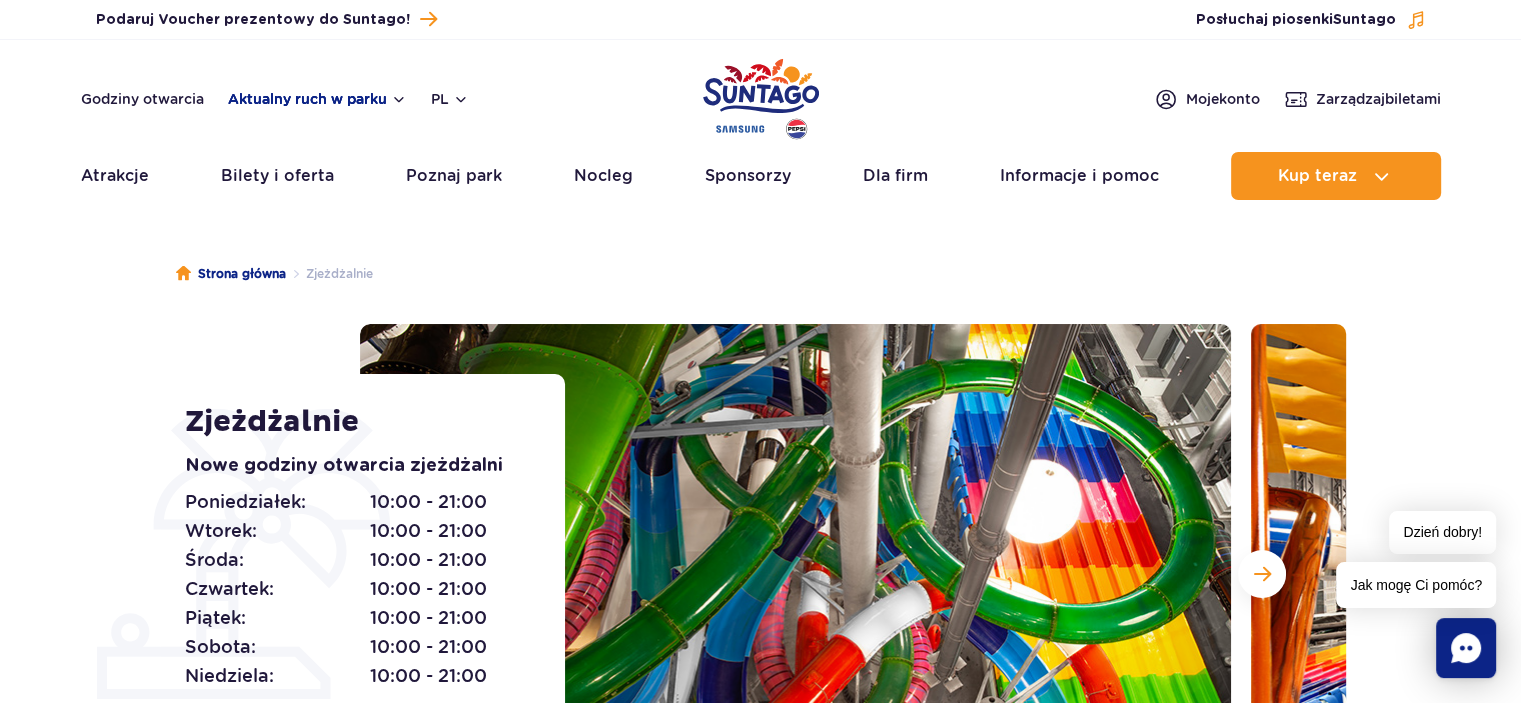 click on "Aktualny ruch w parku" at bounding box center [317, 99] 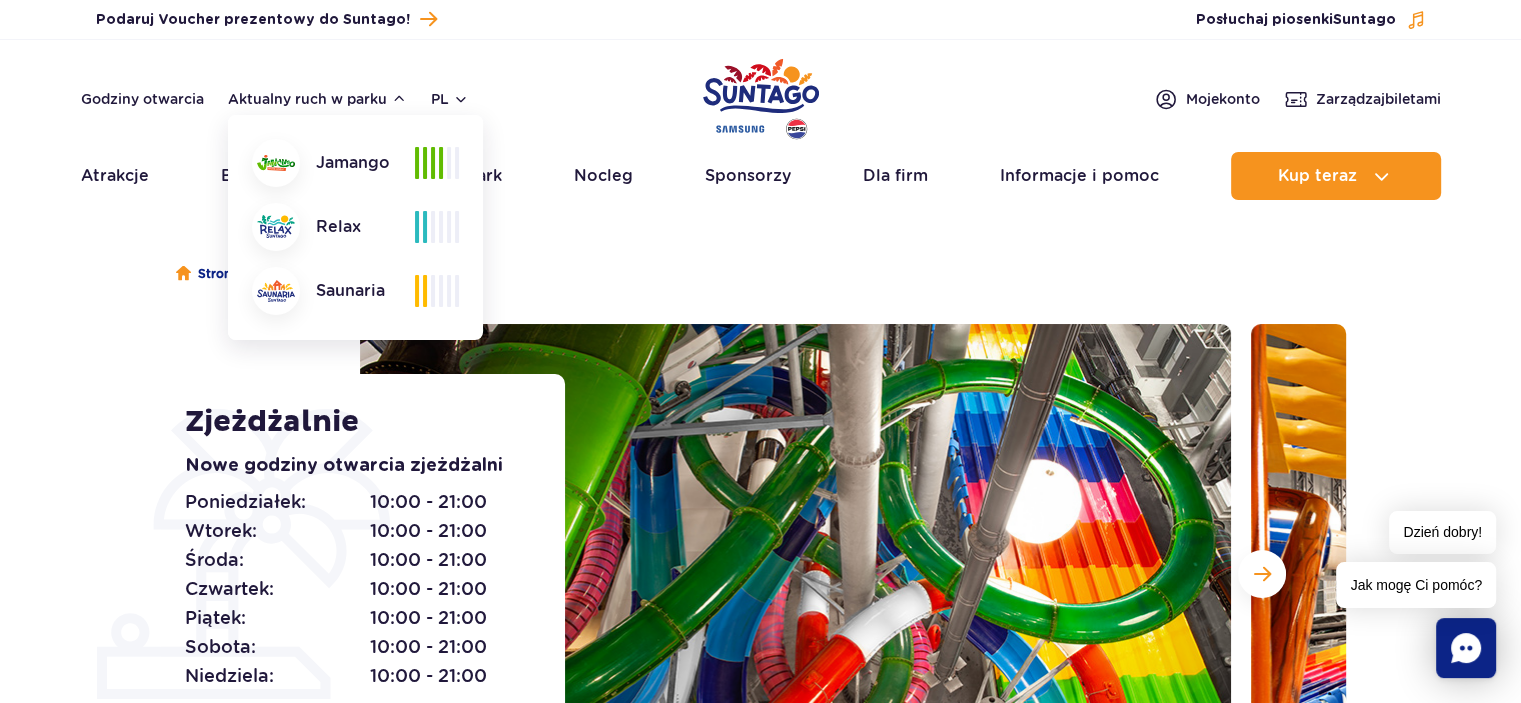 click at bounding box center [425, 163] 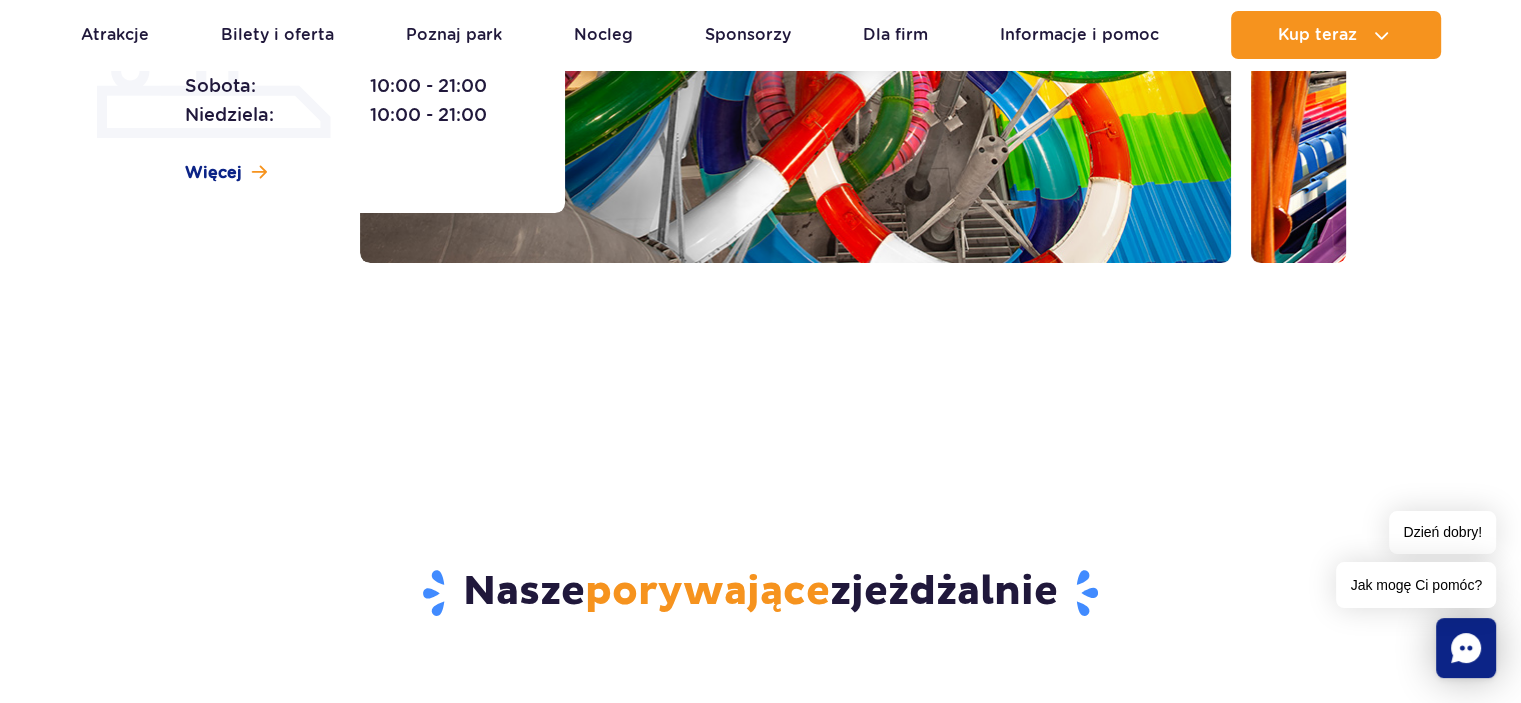 scroll, scrollTop: 900, scrollLeft: 0, axis: vertical 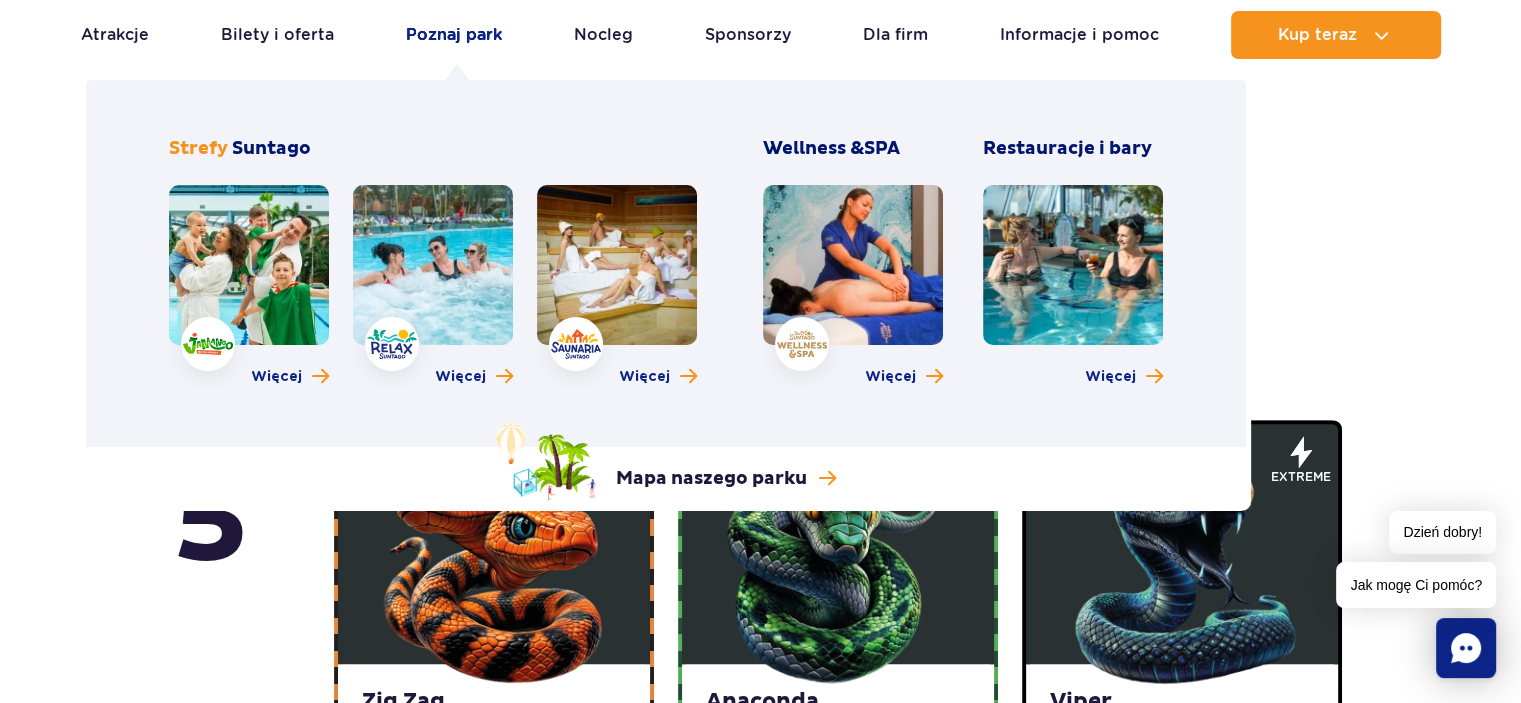 click on "Poznaj park" at bounding box center (454, 35) 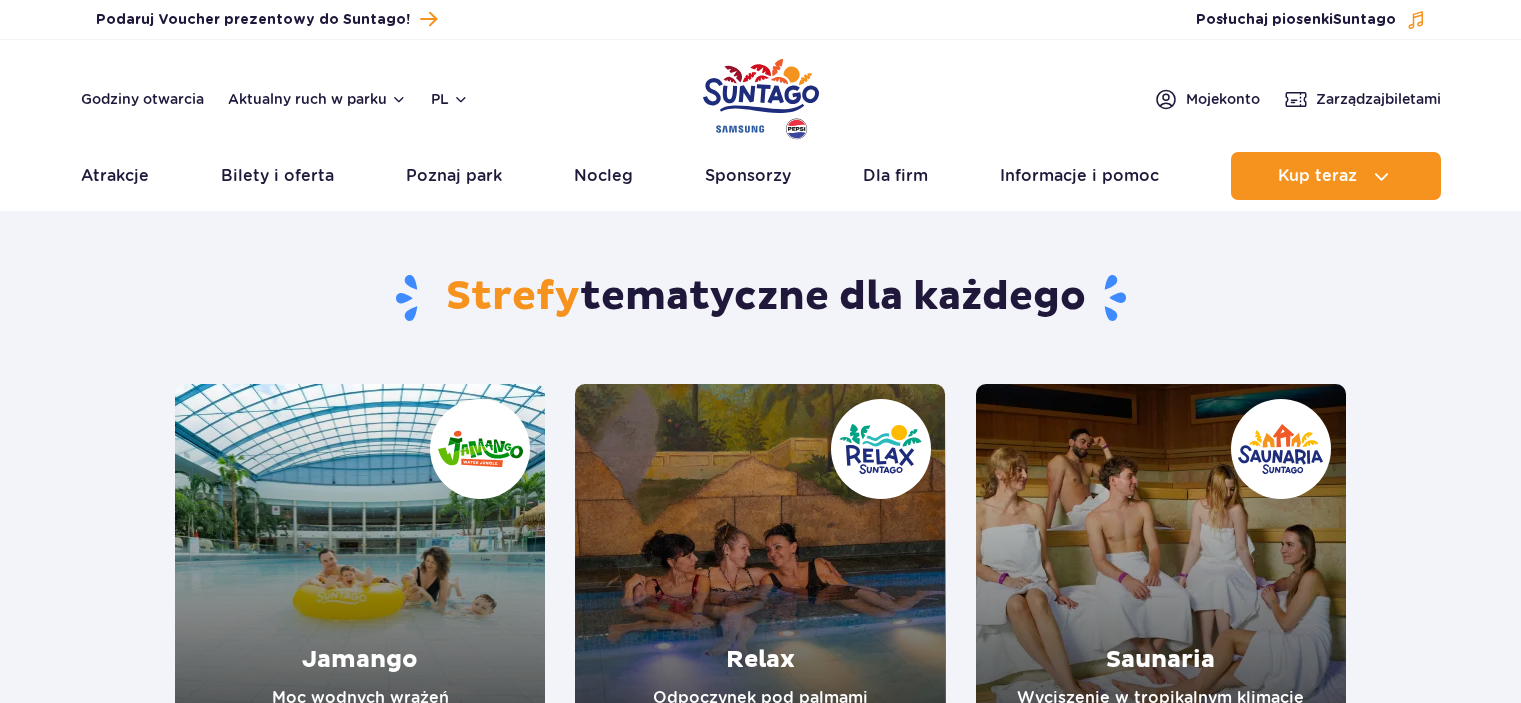 scroll, scrollTop: 0, scrollLeft: 0, axis: both 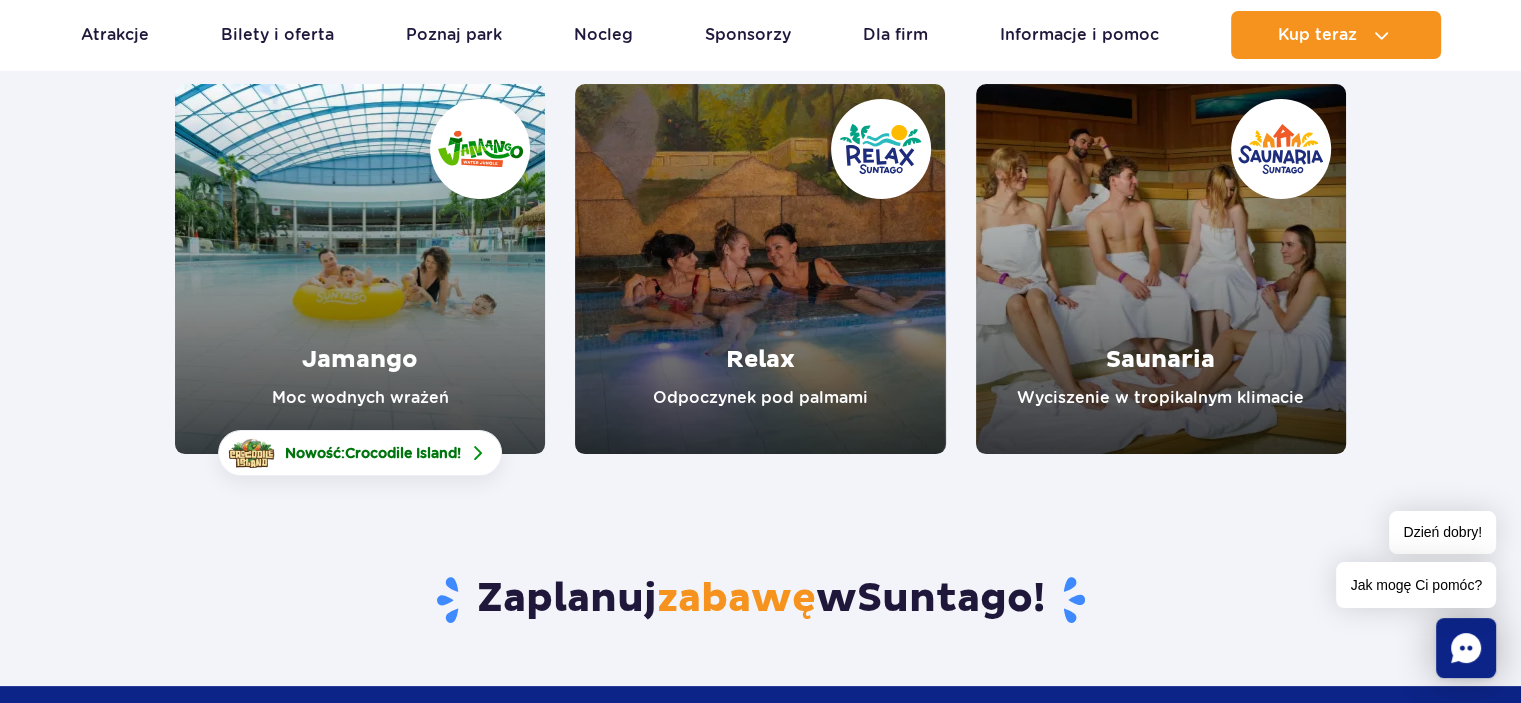 click at bounding box center (360, 269) 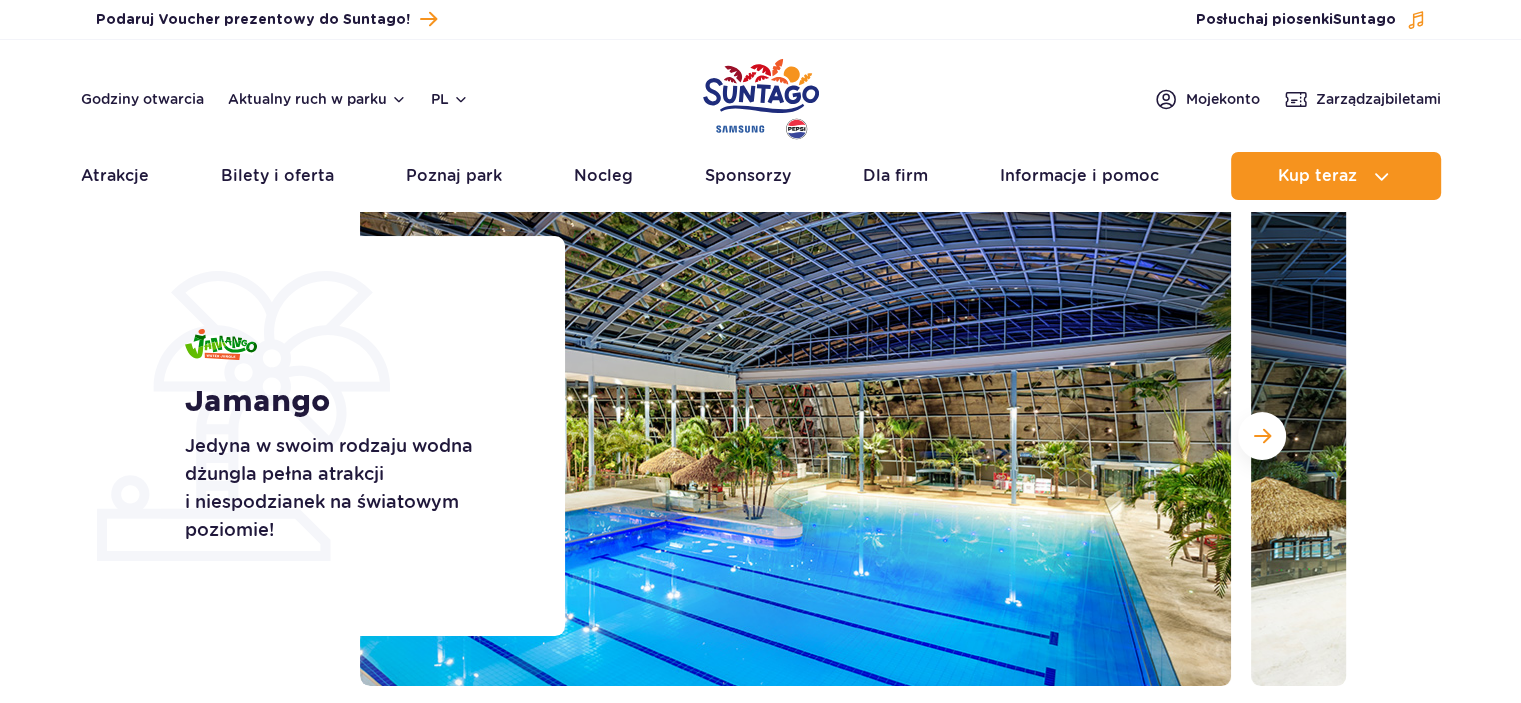 scroll, scrollTop: 0, scrollLeft: 0, axis: both 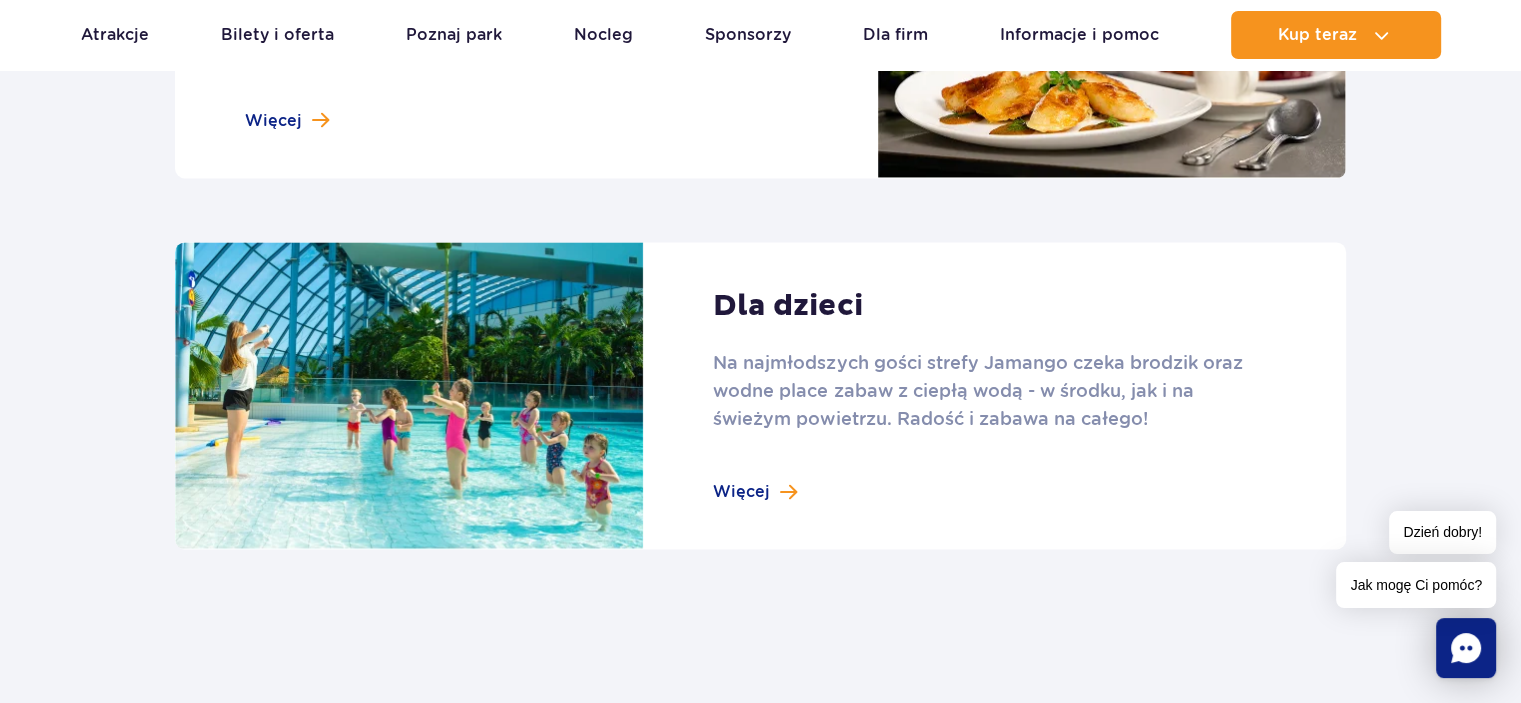 click at bounding box center (760, 396) 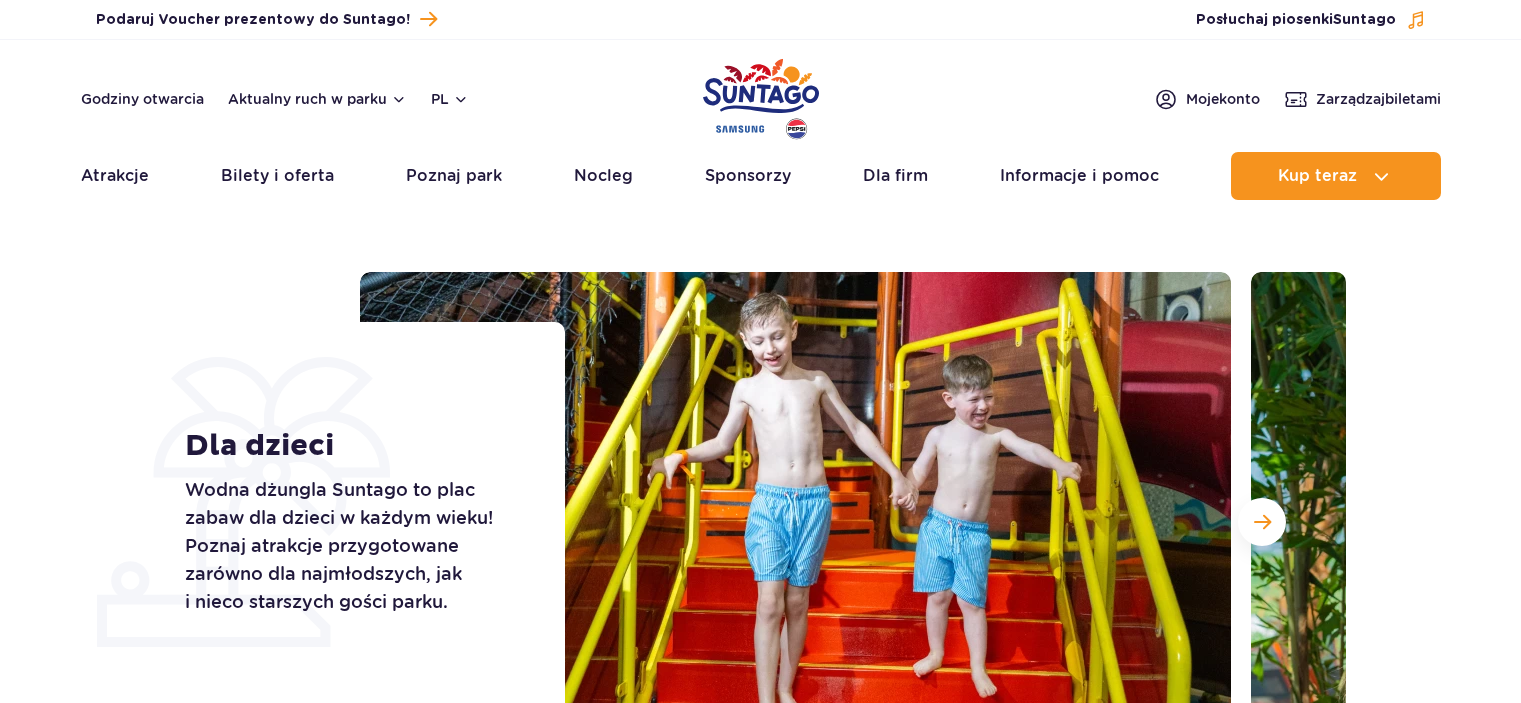 scroll, scrollTop: 400, scrollLeft: 0, axis: vertical 